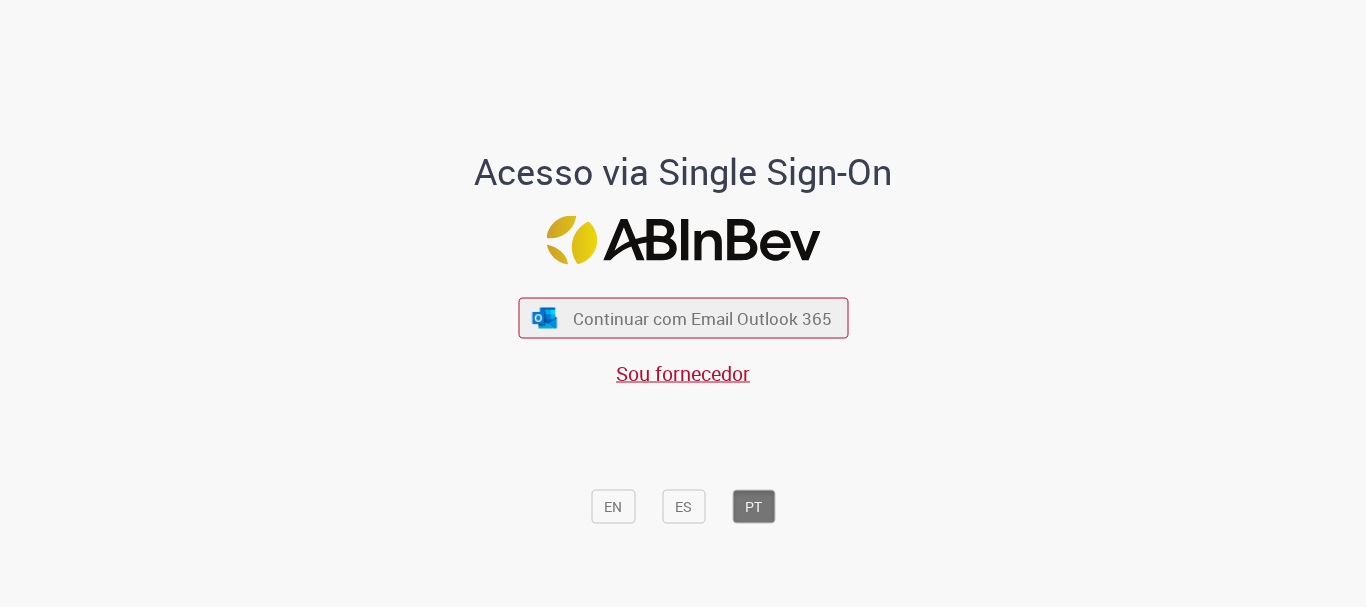 scroll, scrollTop: 0, scrollLeft: 0, axis: both 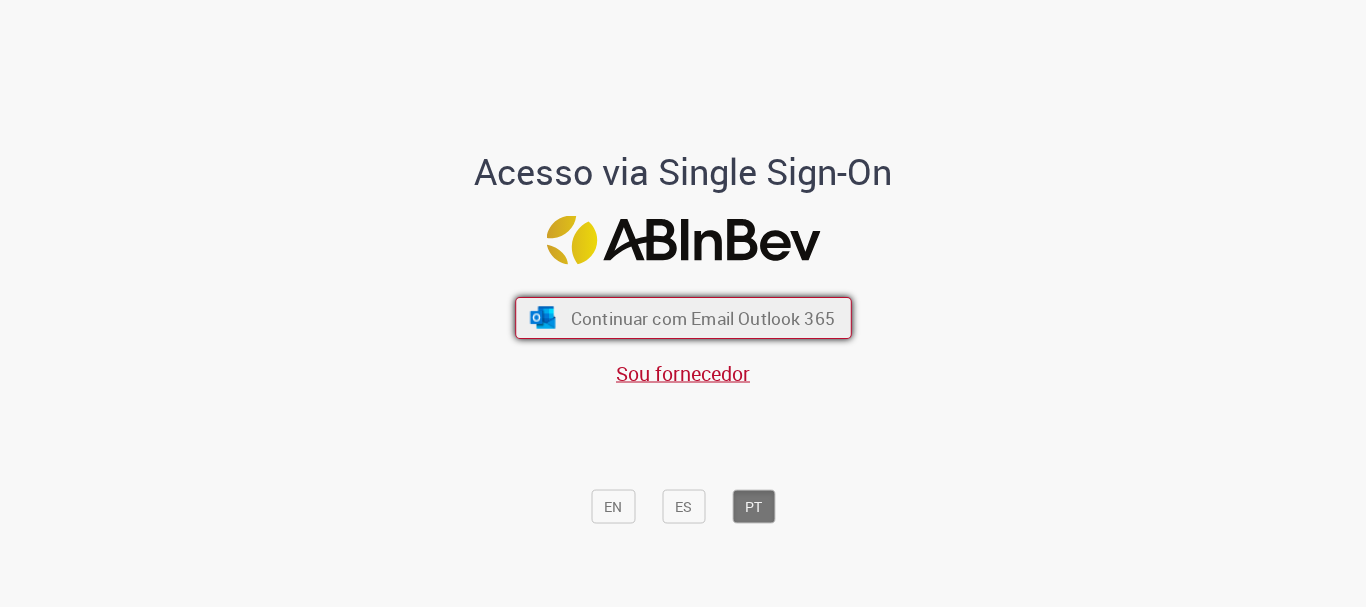 click on "Continuar com Email Outlook 365" at bounding box center (683, 318) 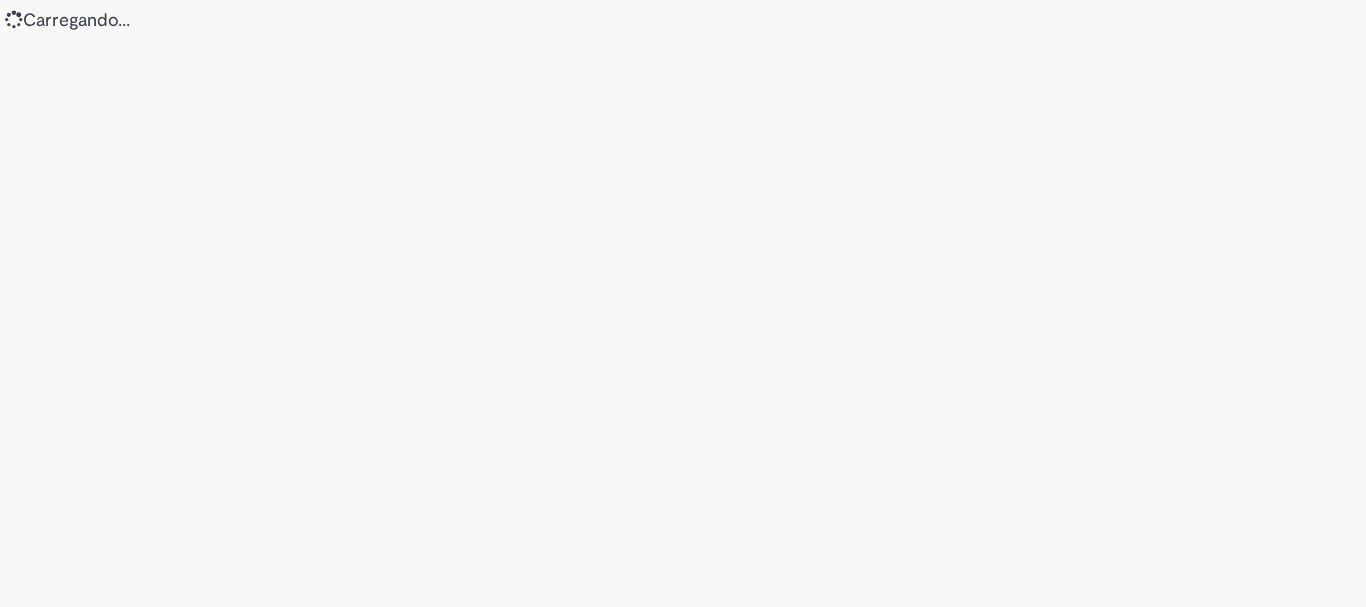 scroll, scrollTop: 0, scrollLeft: 0, axis: both 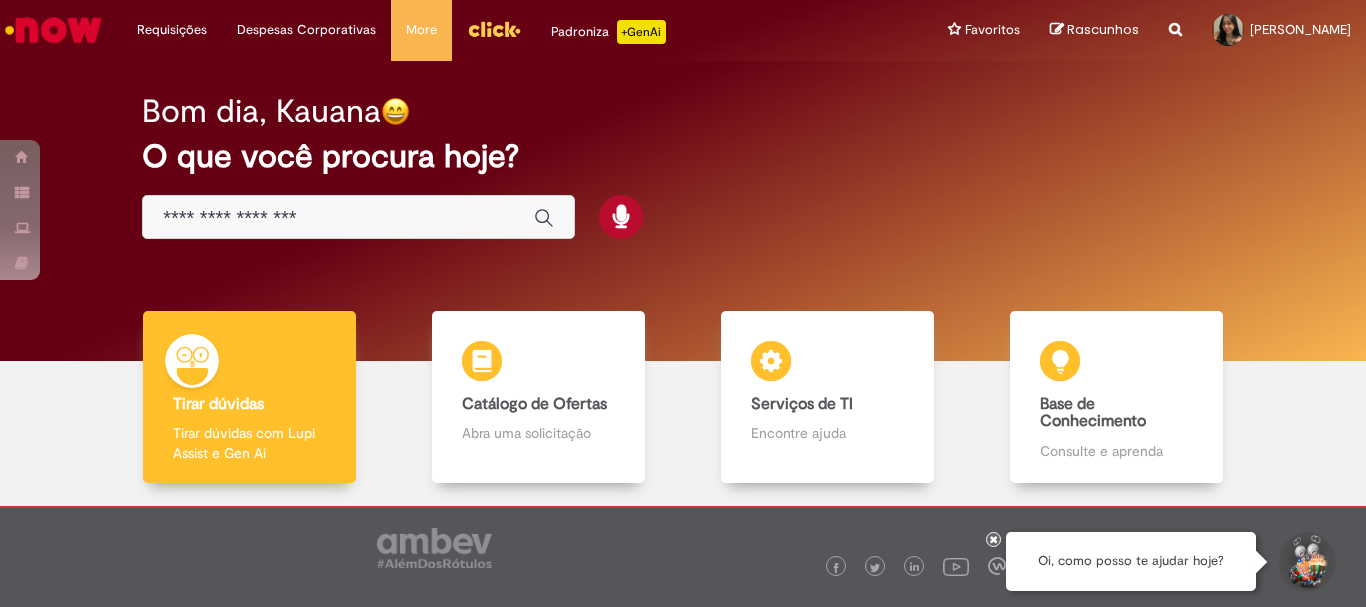 click at bounding box center (338, 218) 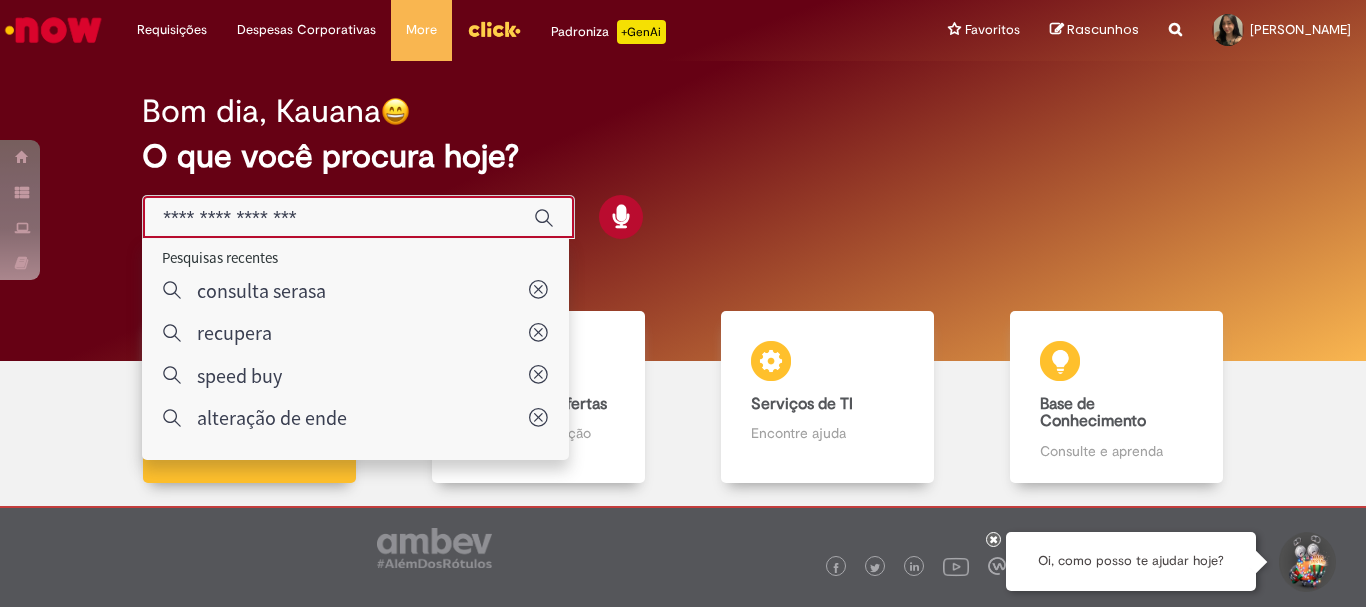 click on "Bom dia, Kauana
O que você procura hoje?" at bounding box center (683, 167) 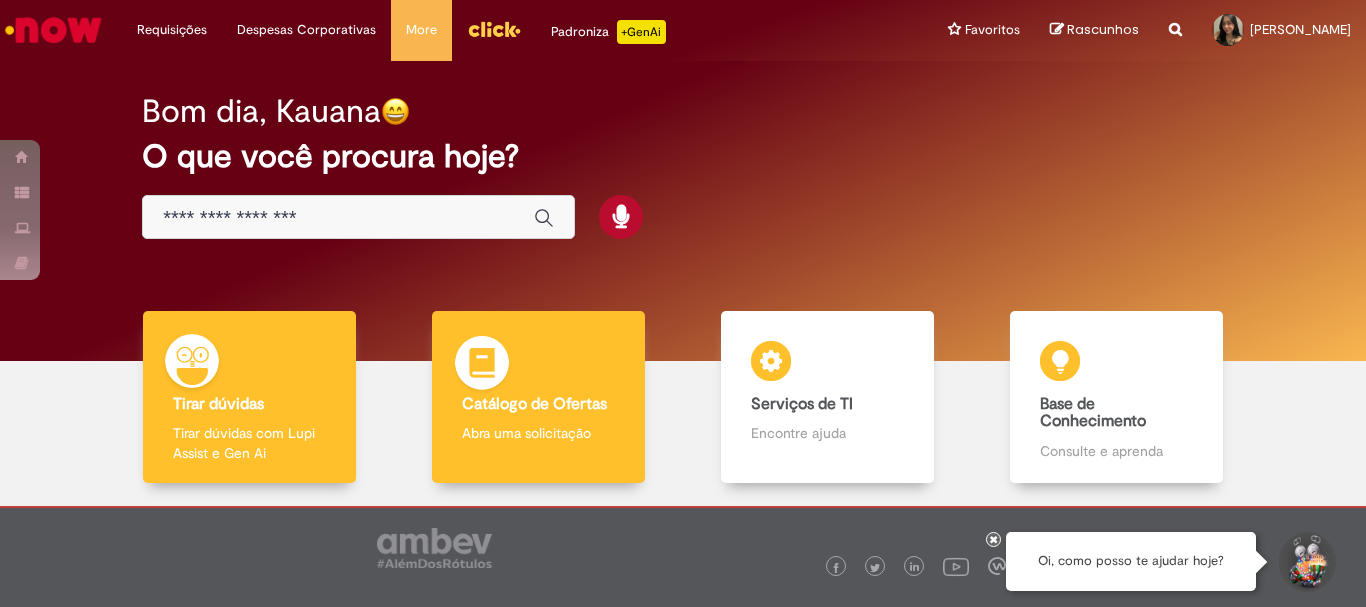 click on "Catálogo de Ofertas
Catálogo de Ofertas
Abra uma solicitação" at bounding box center [538, 397] 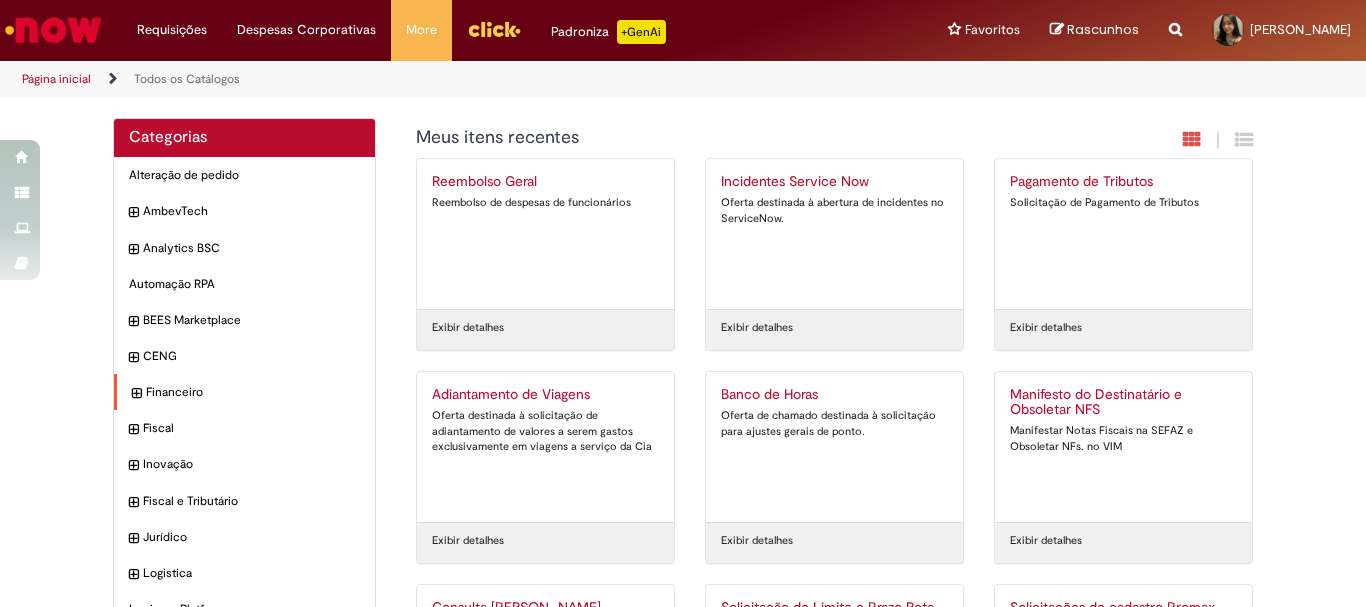 click at bounding box center (136, 394) 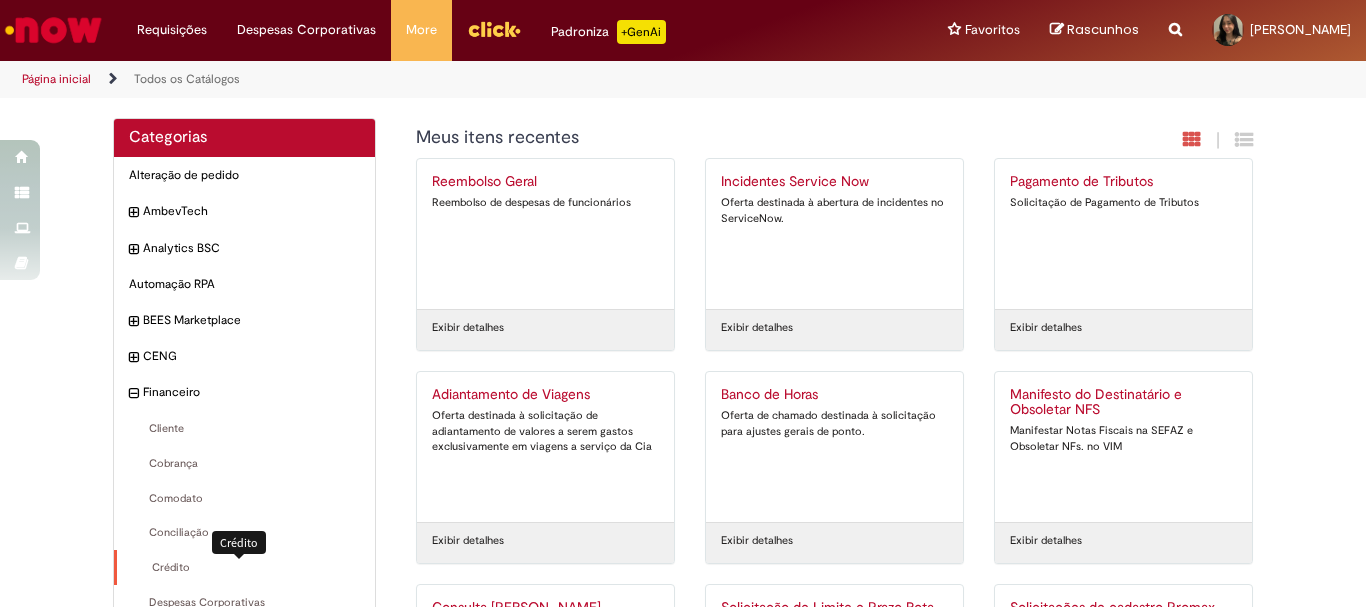 click on "Crédito
Itens" at bounding box center [246, 568] 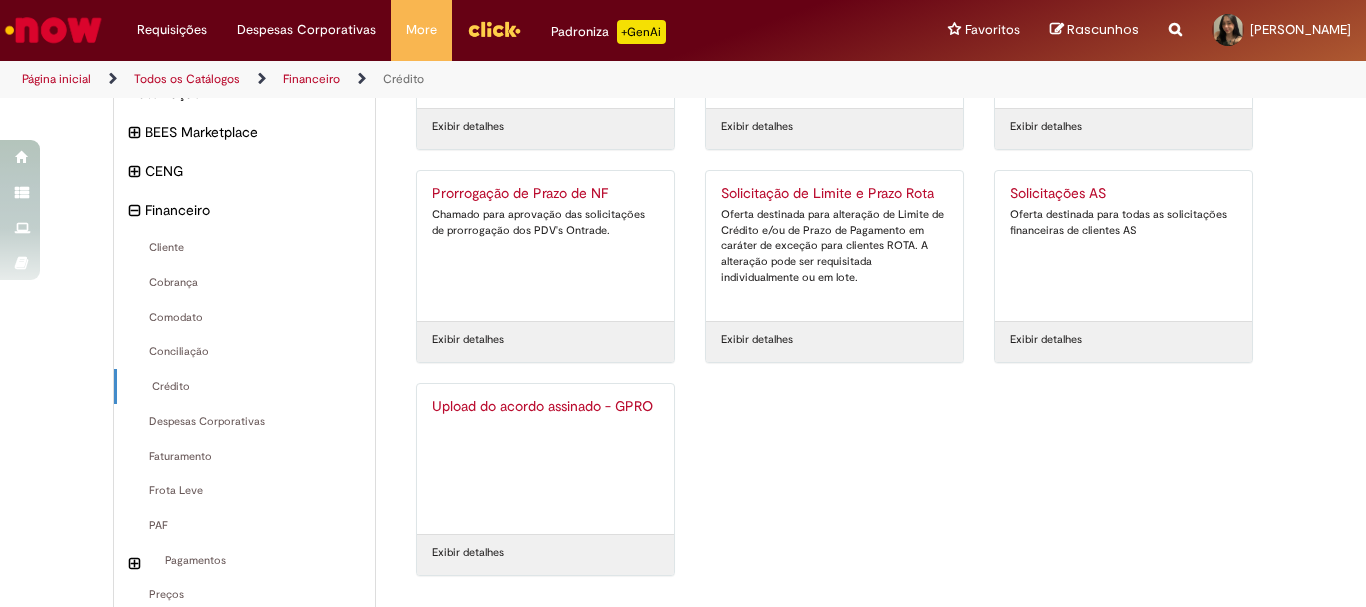 scroll, scrollTop: 0, scrollLeft: 0, axis: both 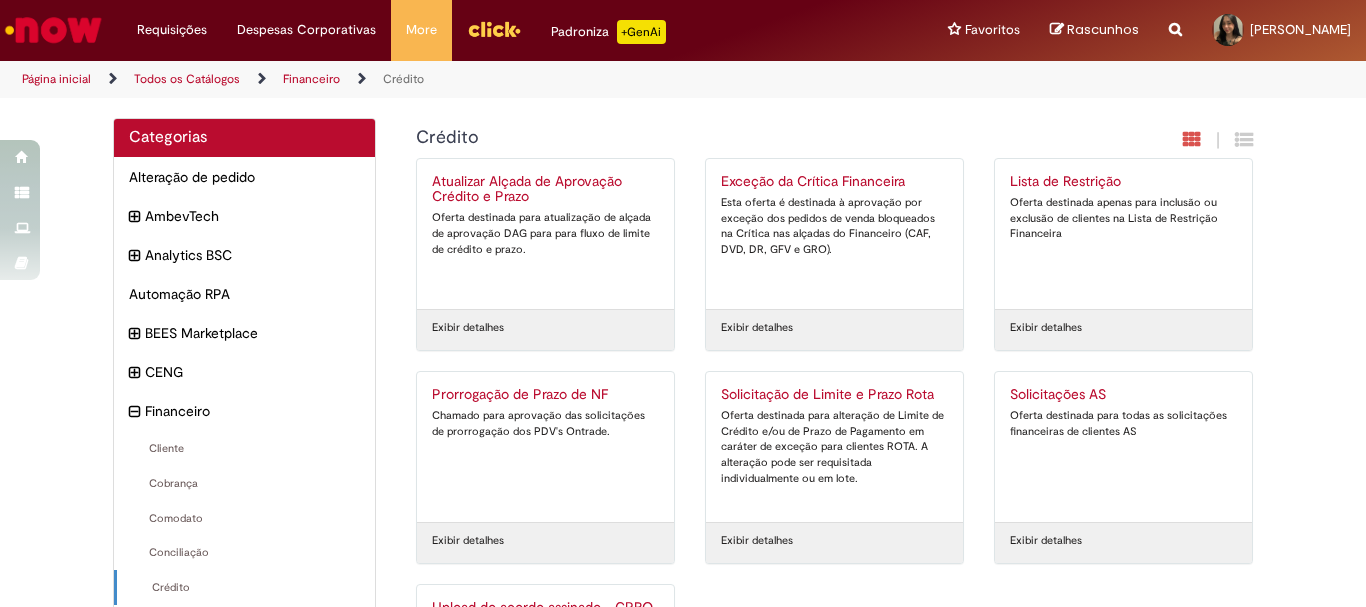 click on "Oferta destinada para alteração de Limite de Crédito e/ou de Prazo de Pagamento em caráter de exceção para clientes ROTA. A alteração pode ser requisitada individualmente ou em lote." at bounding box center (834, 447) 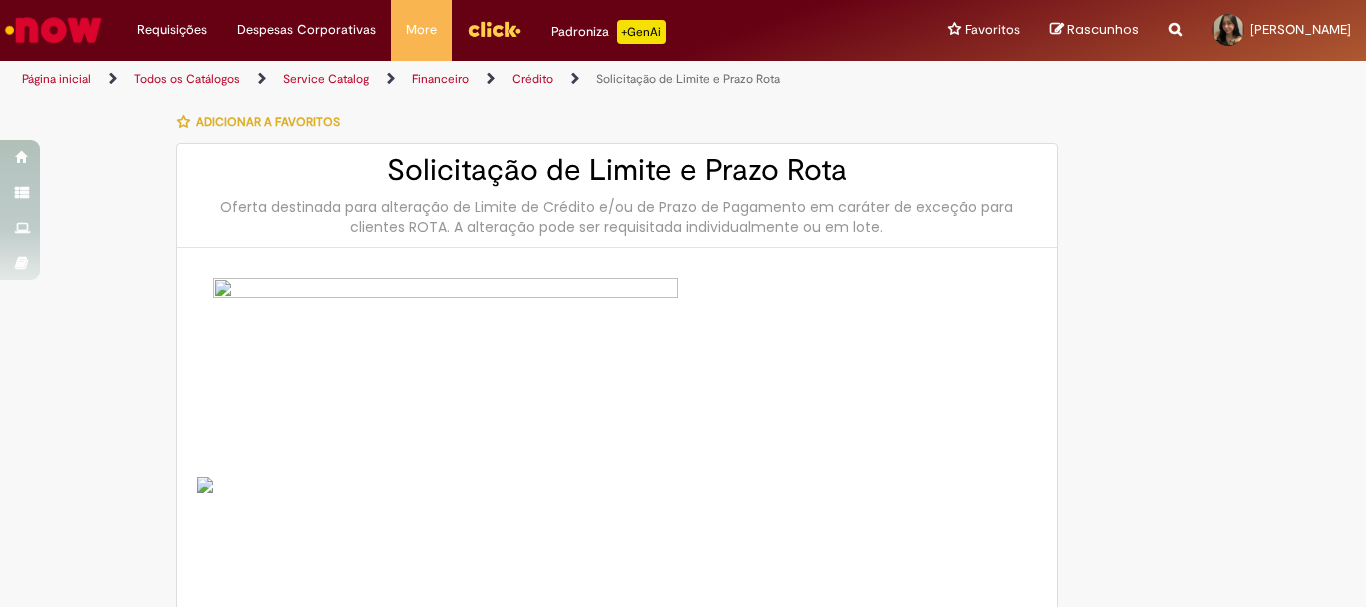 type on "********" 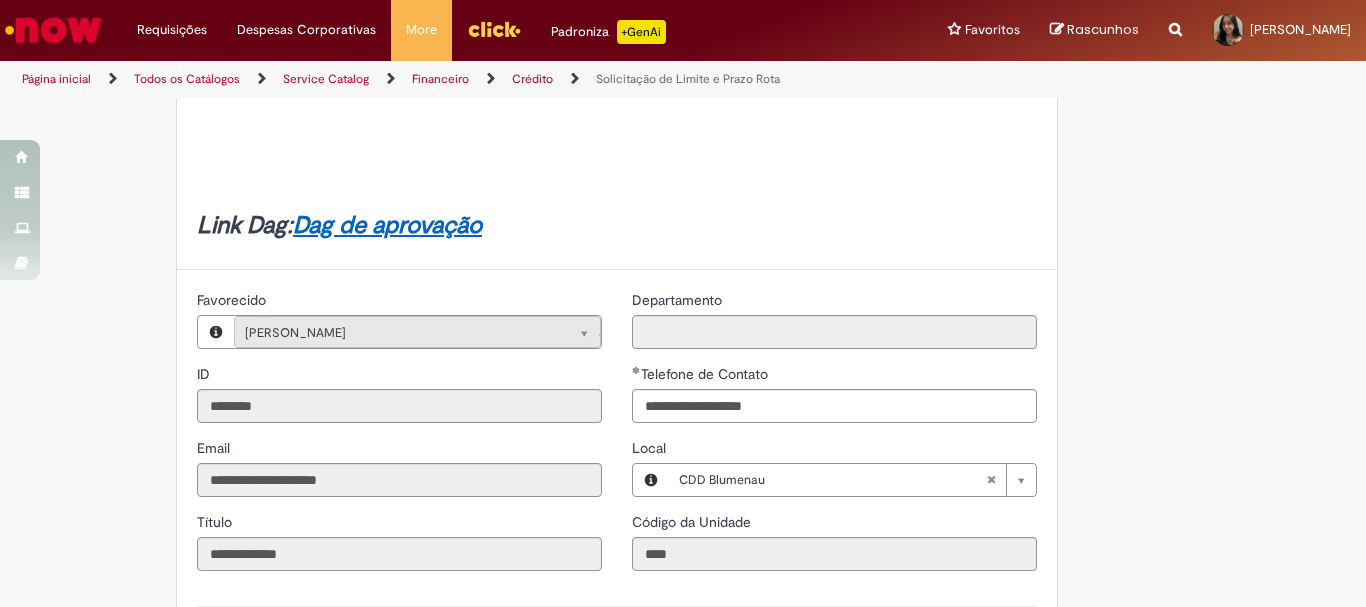 scroll, scrollTop: 1000, scrollLeft: 0, axis: vertical 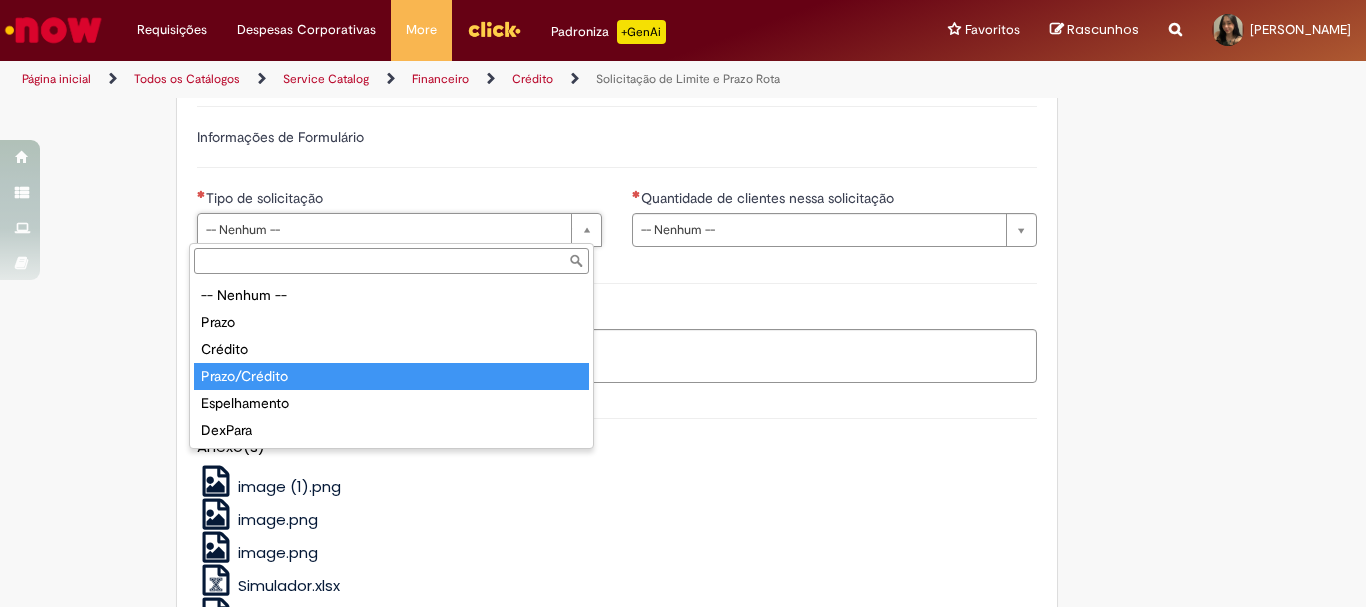 type on "**********" 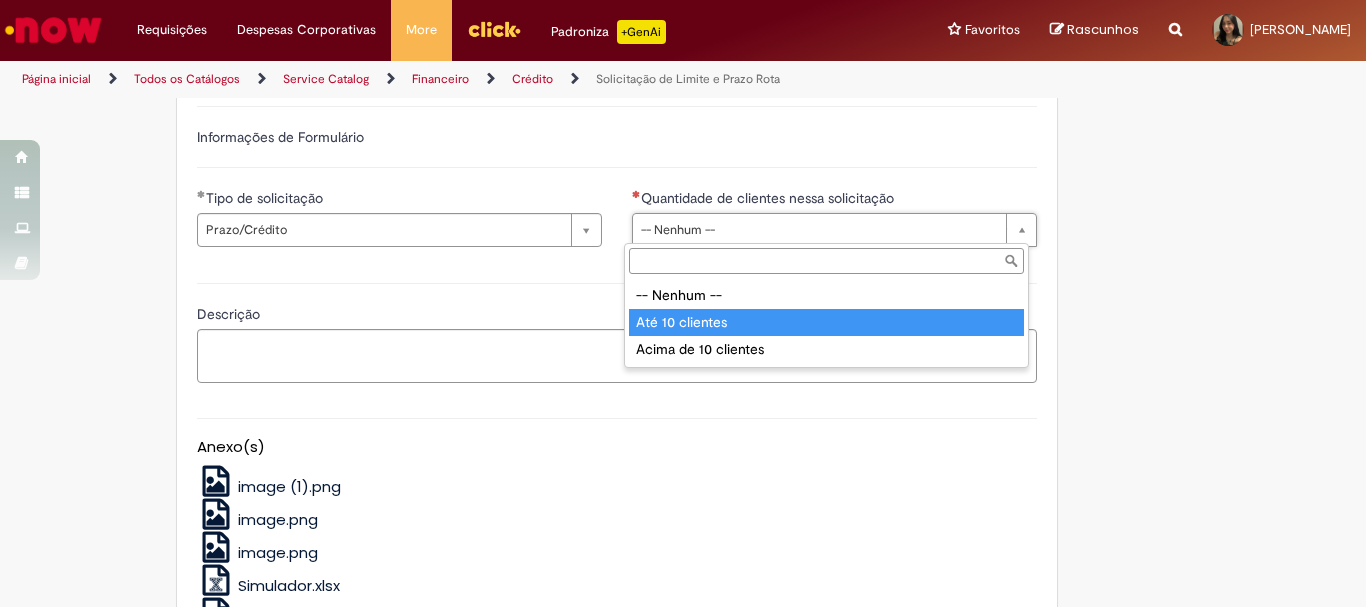 type on "**********" 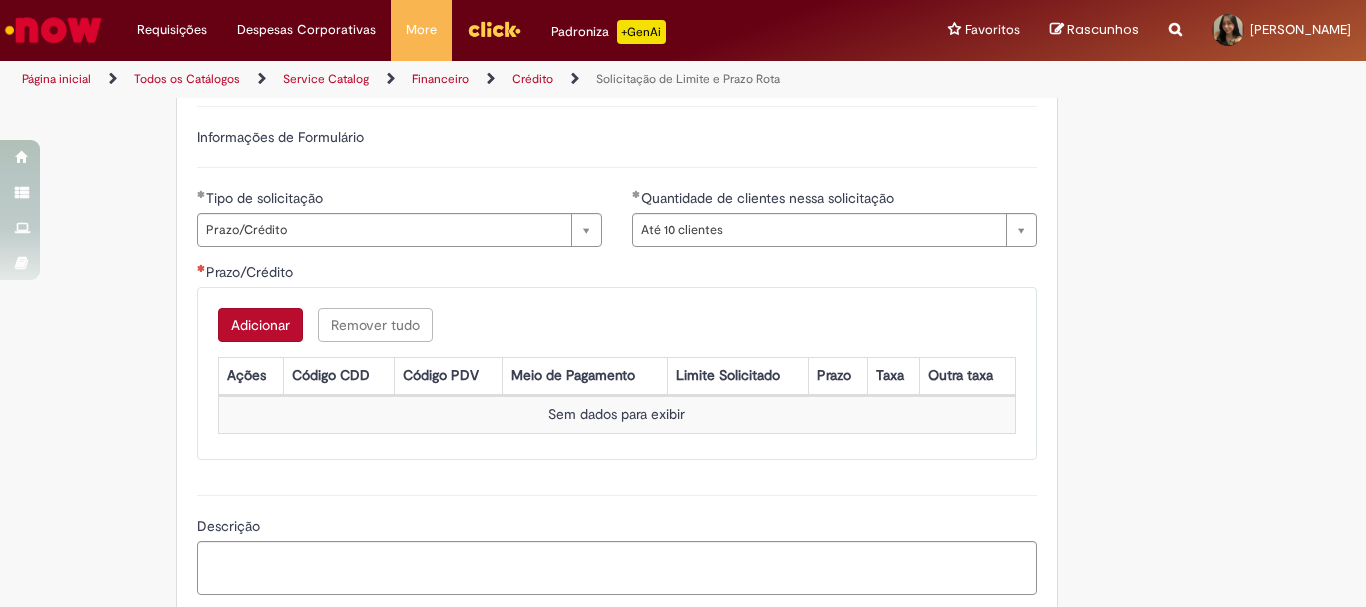 click on "Adicionar" at bounding box center (260, 325) 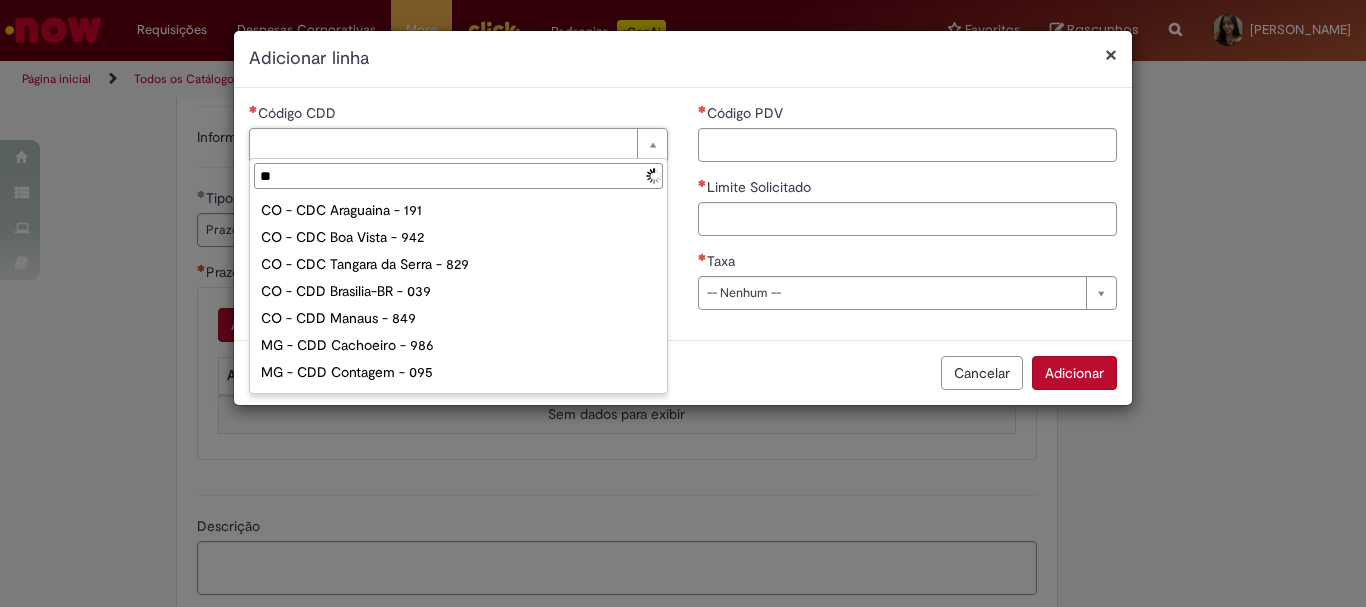 type on "***" 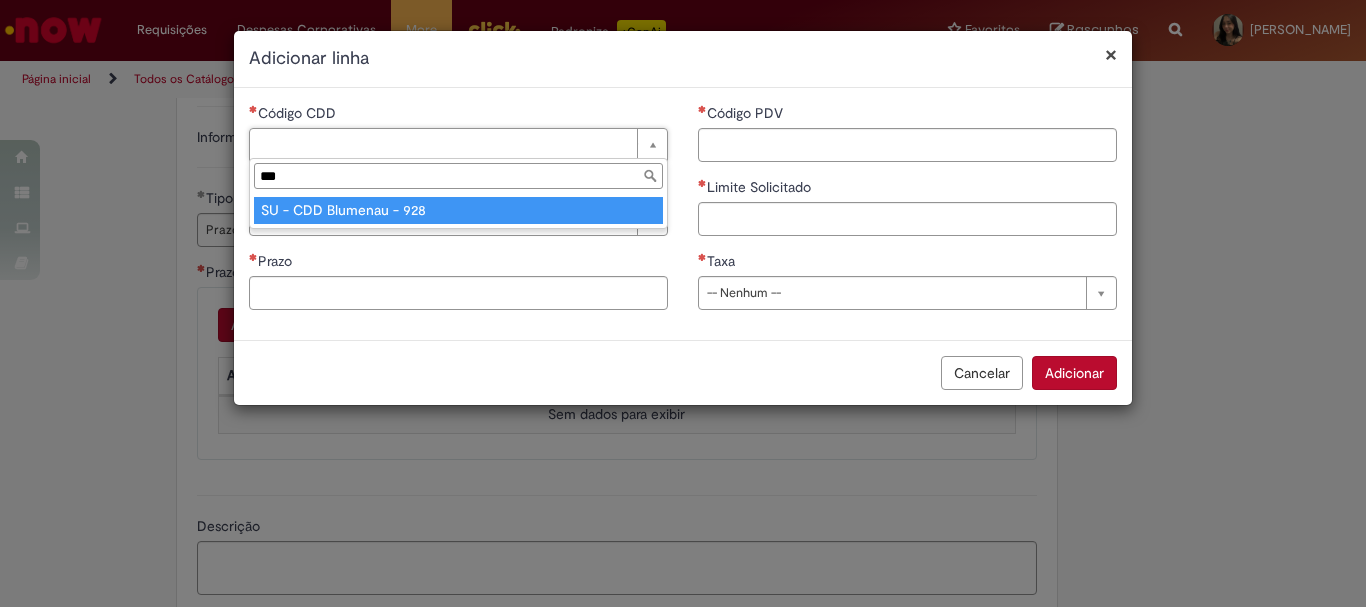 type on "**********" 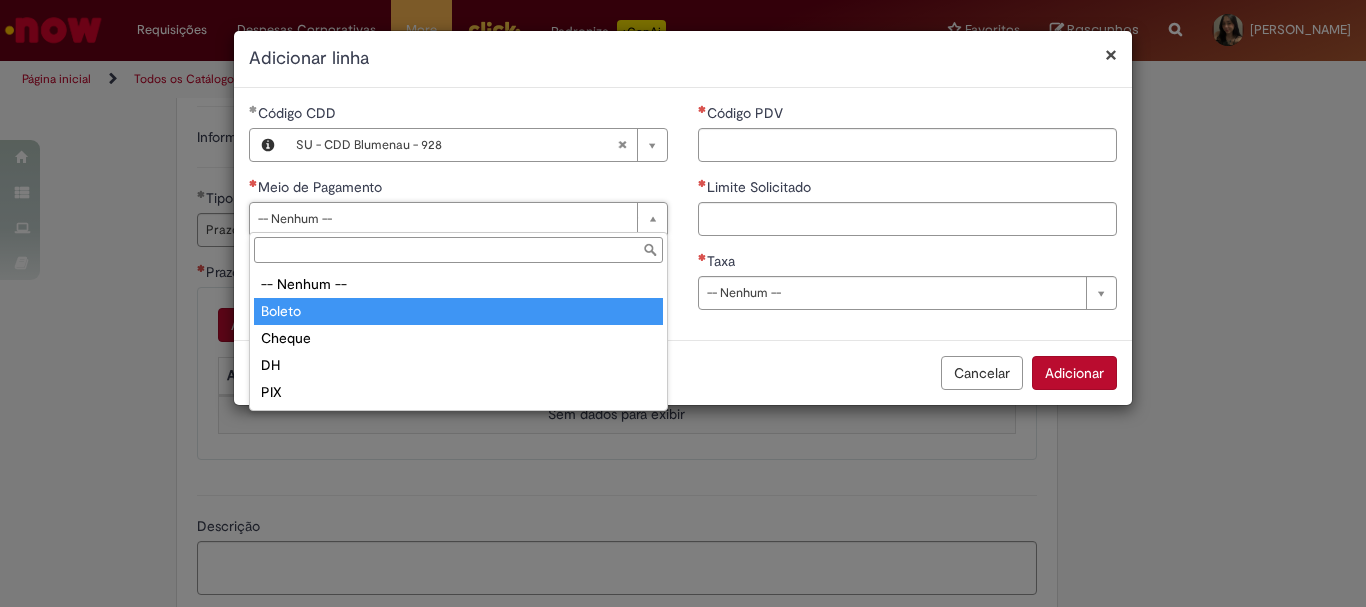 type on "******" 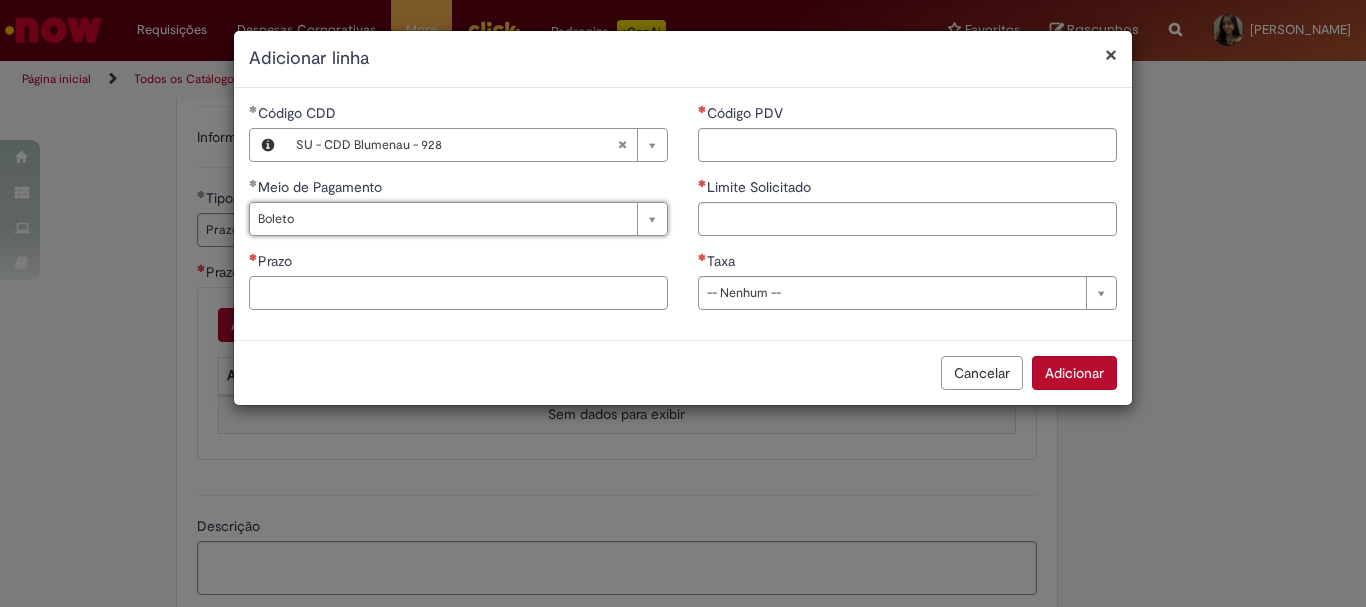 click on "Prazo" at bounding box center (458, 293) 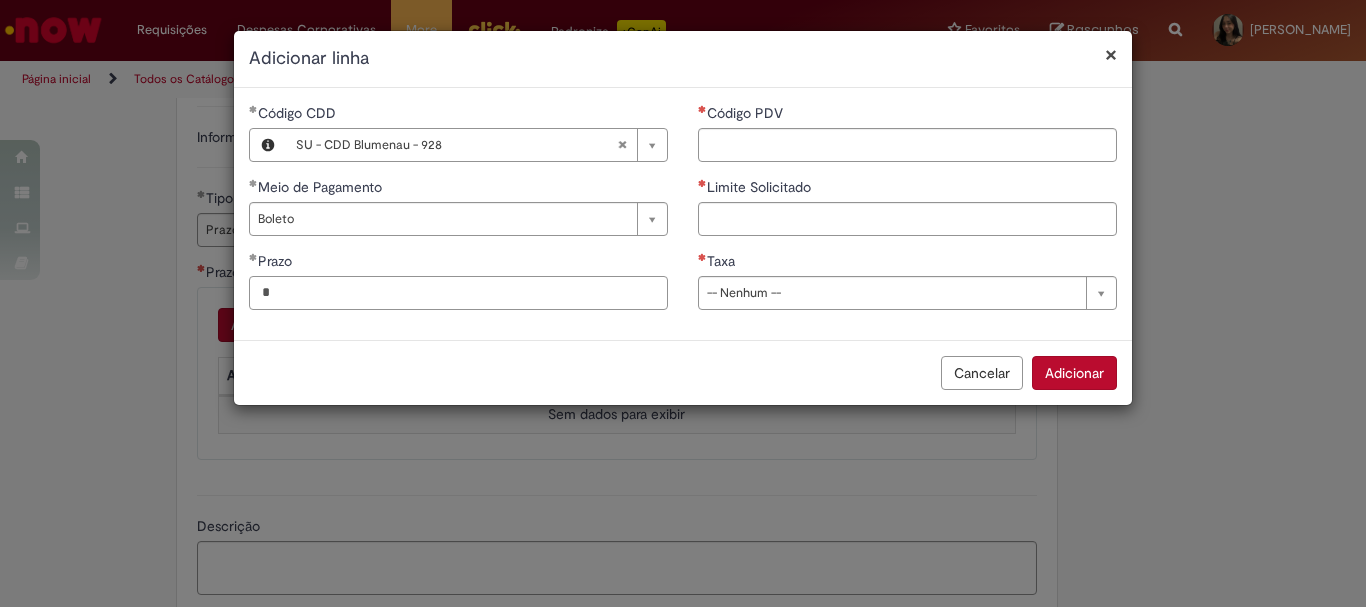 type on "*" 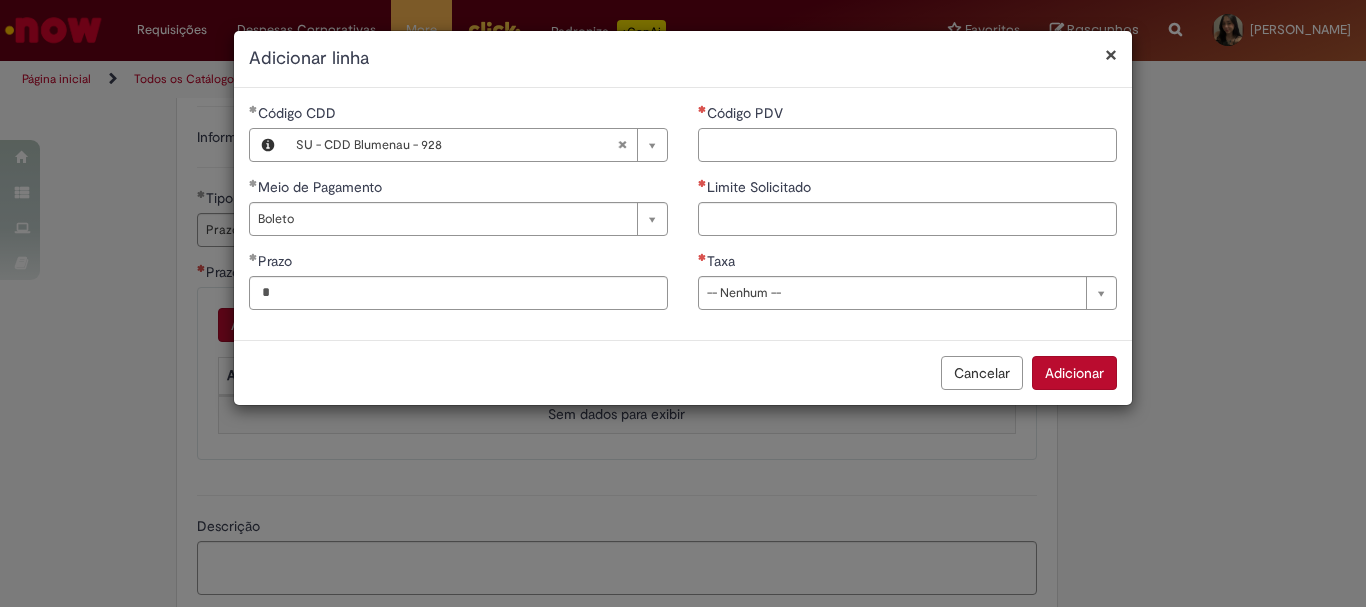 click on "Código PDV" at bounding box center (907, 145) 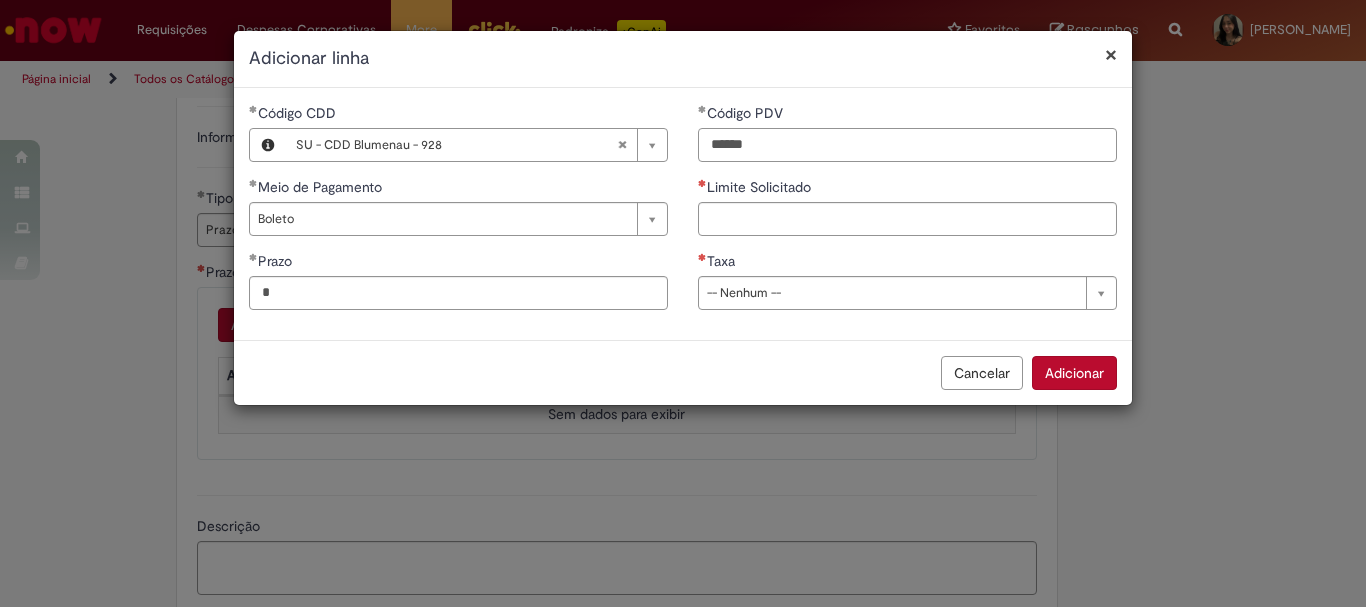 type on "*****" 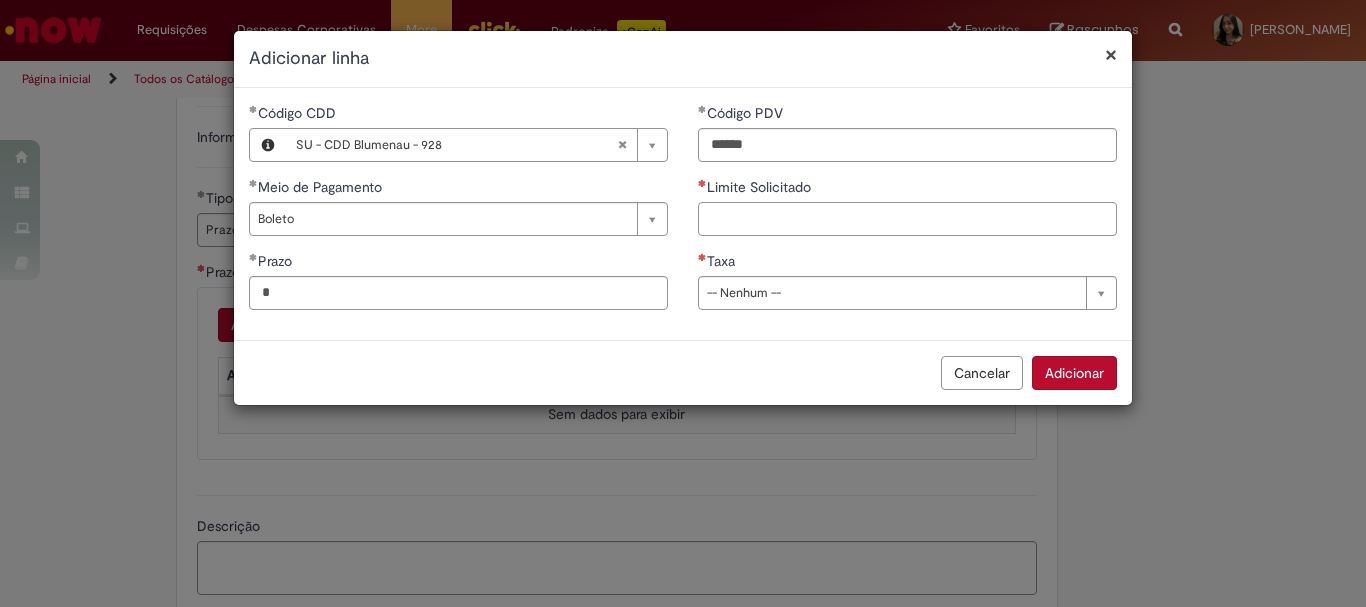 click on "Limite Solicitado" at bounding box center (907, 219) 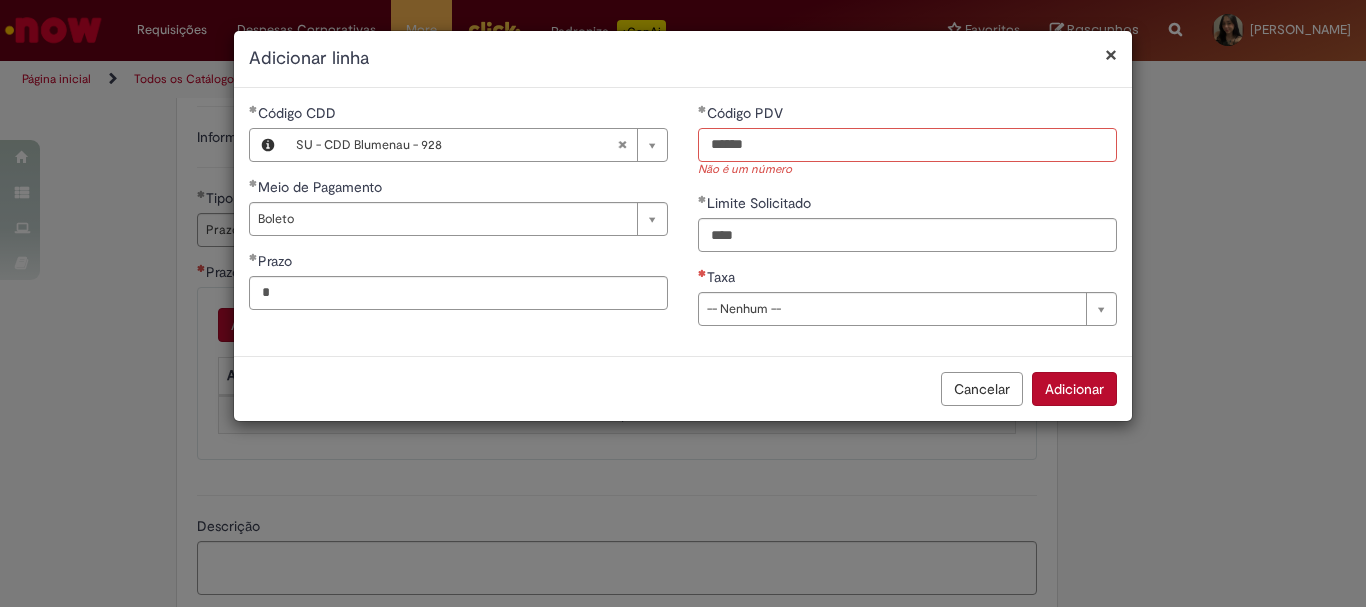type on "********" 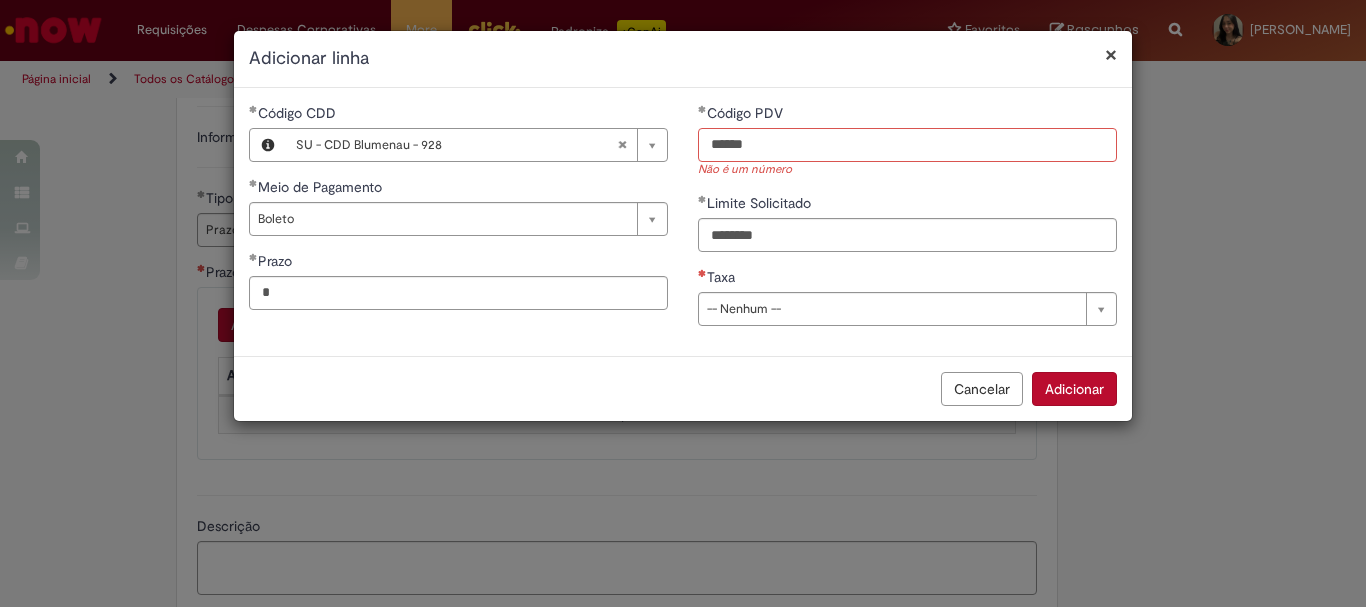 click on "*****" at bounding box center [907, 145] 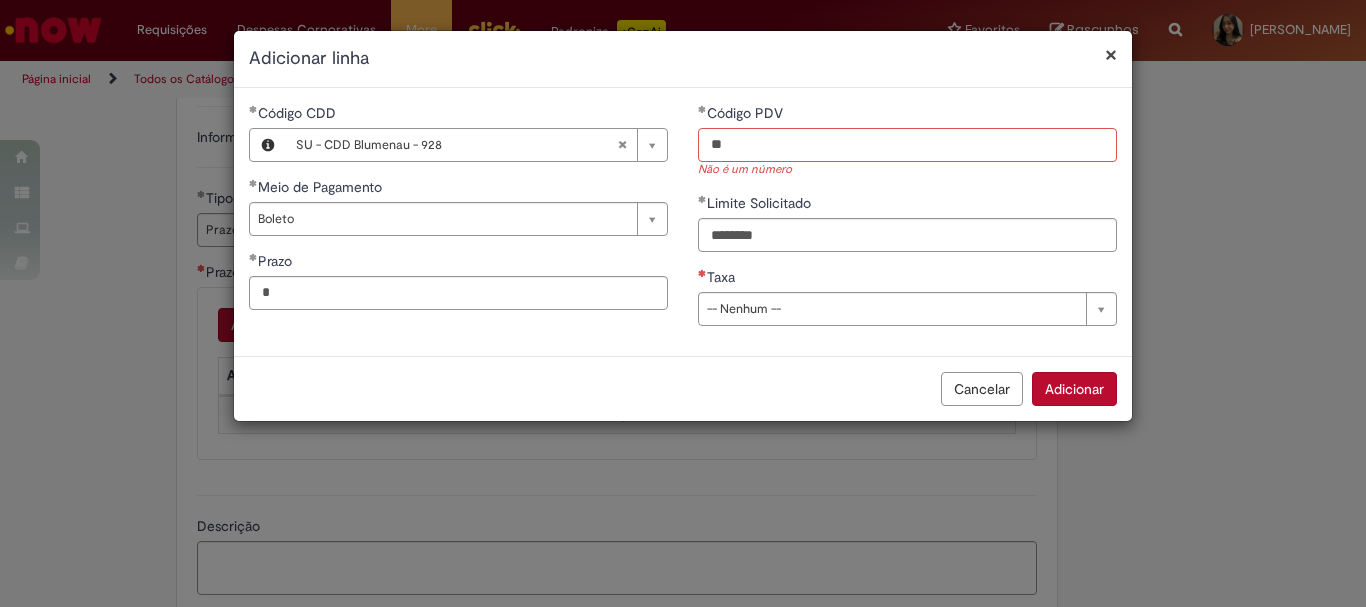 type on "*" 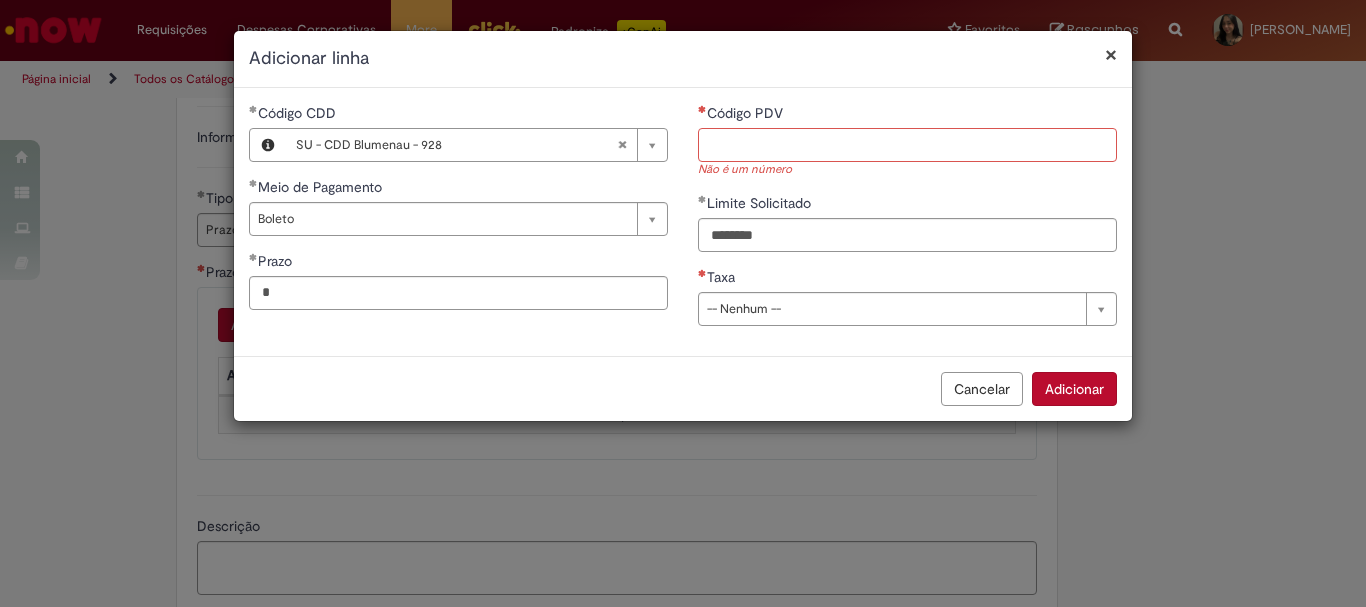 paste on "*****" 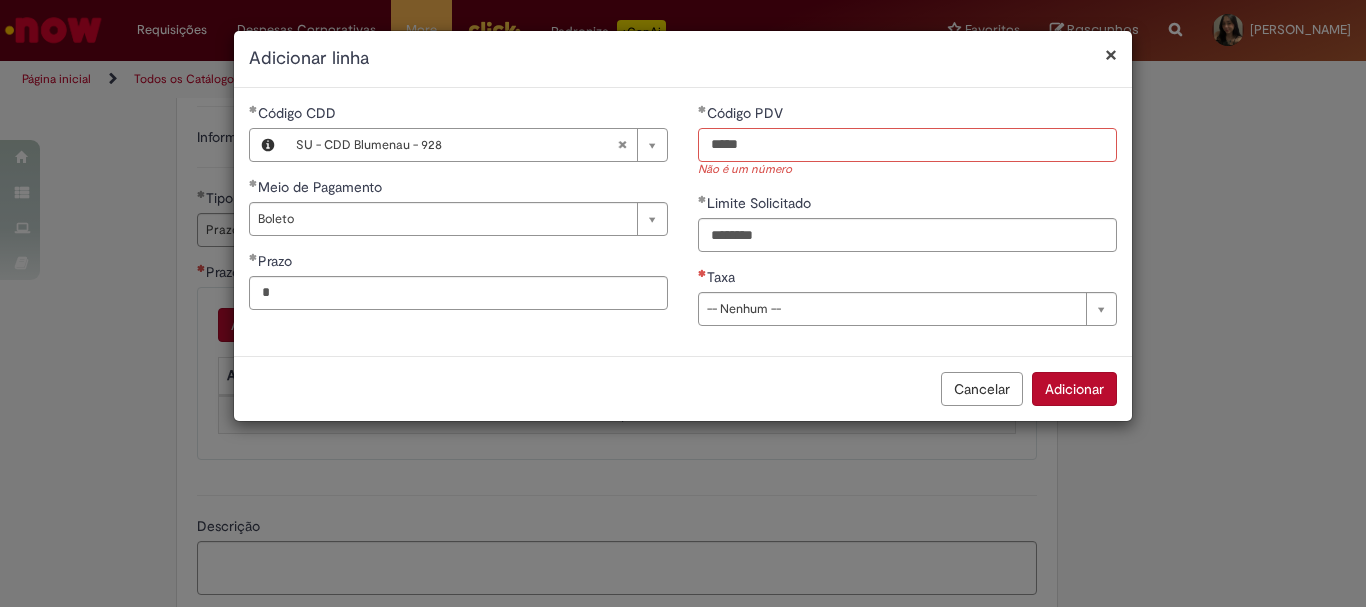 type on "*****" 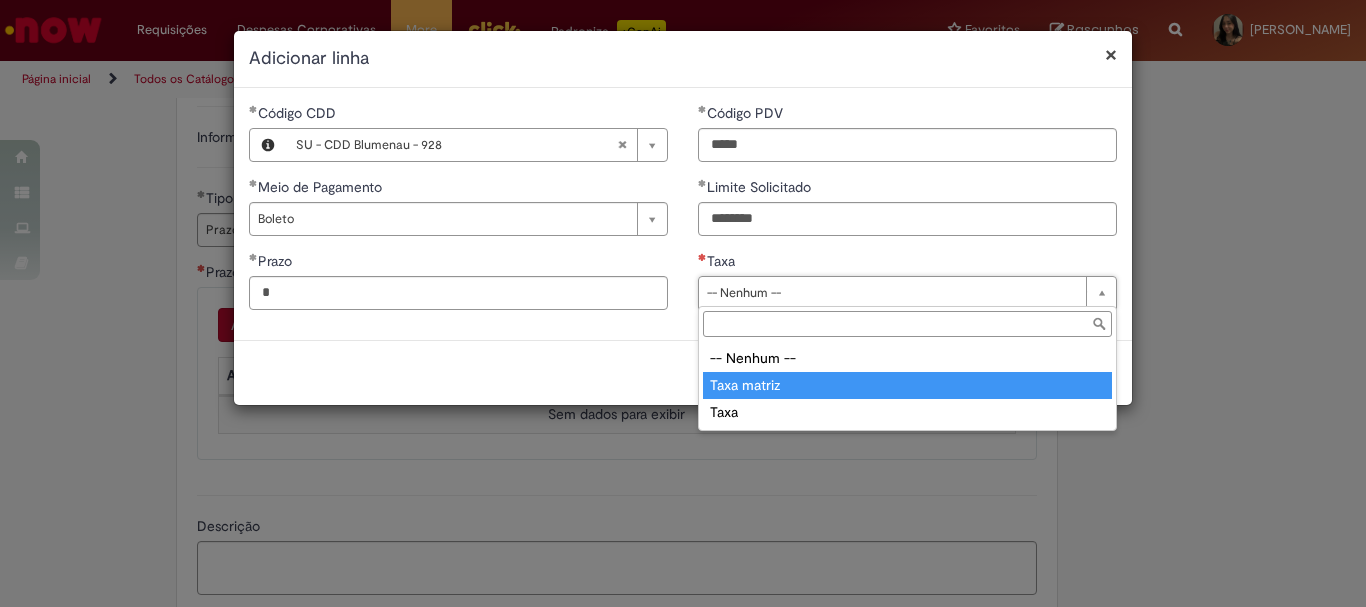 type on "**********" 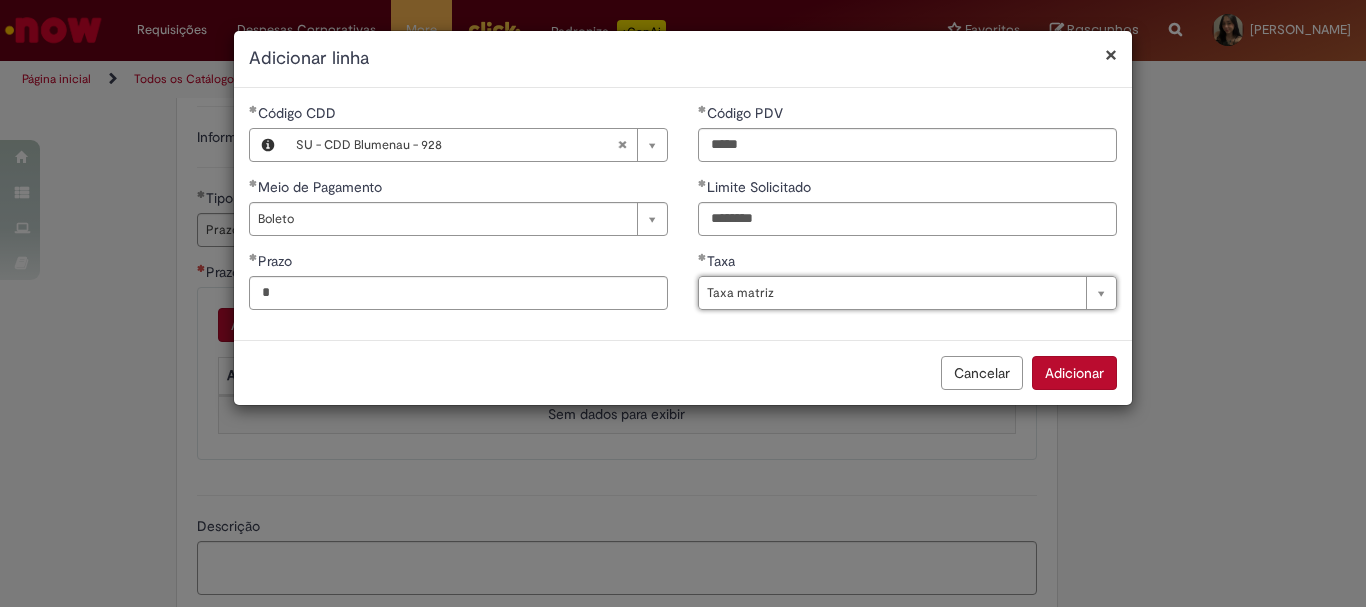 click on "Adicionar" at bounding box center [1074, 373] 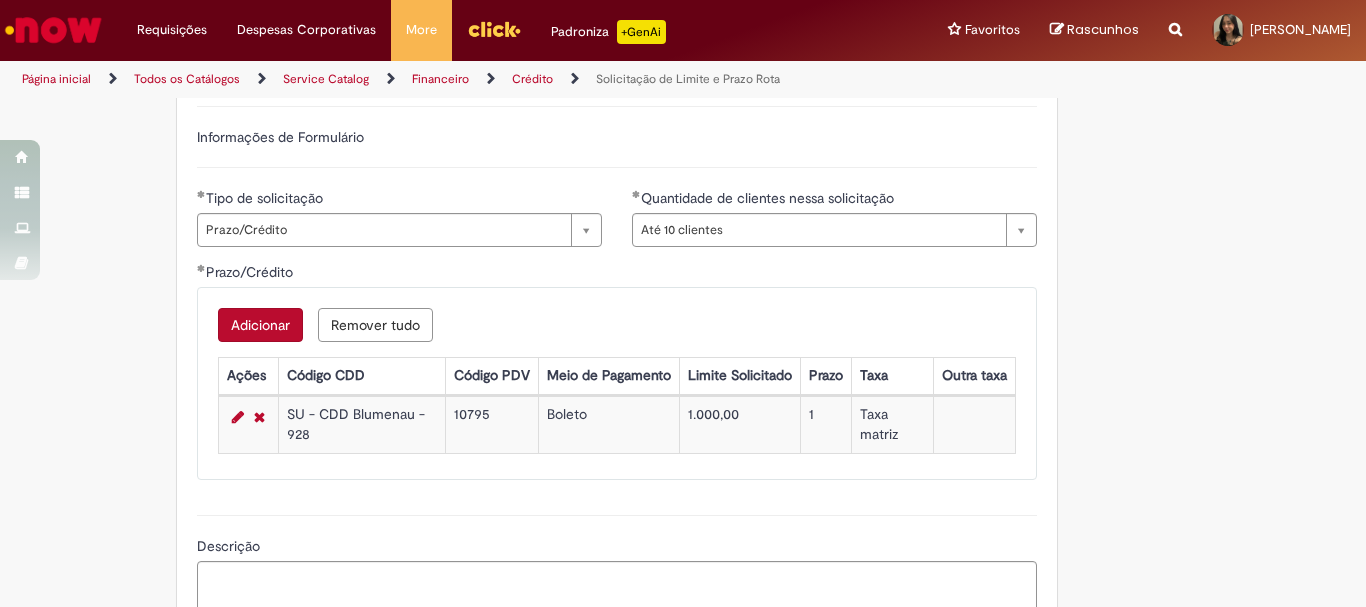 click on "Adicionar" at bounding box center (260, 325) 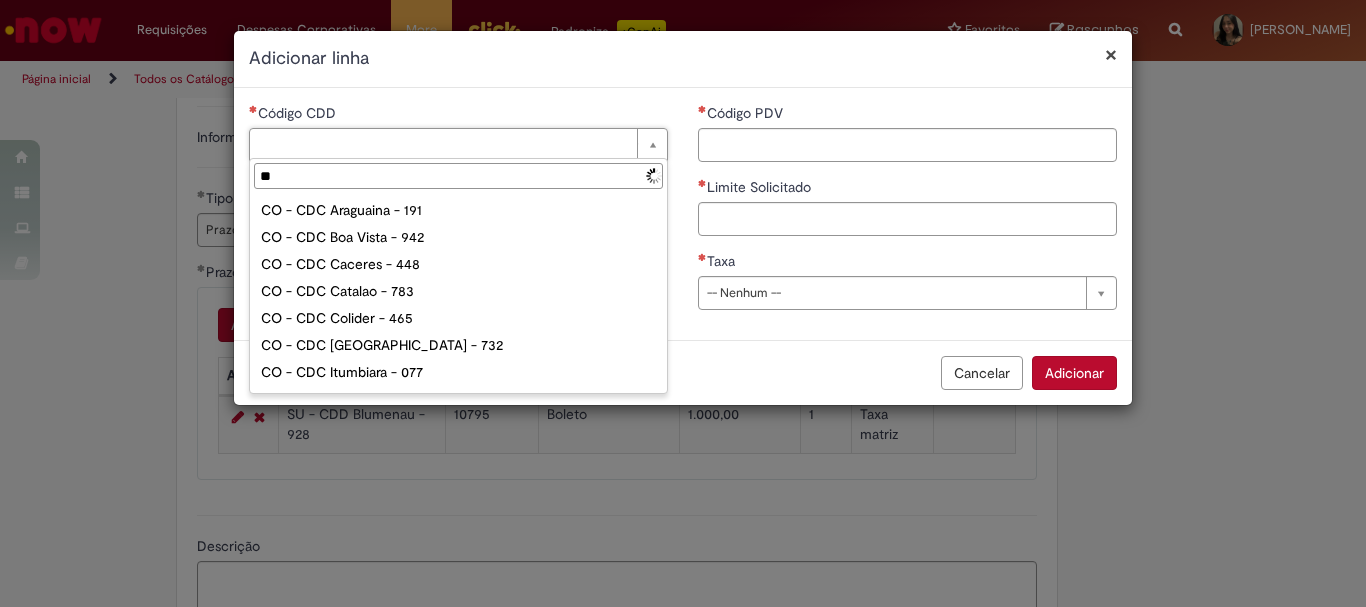 type on "***" 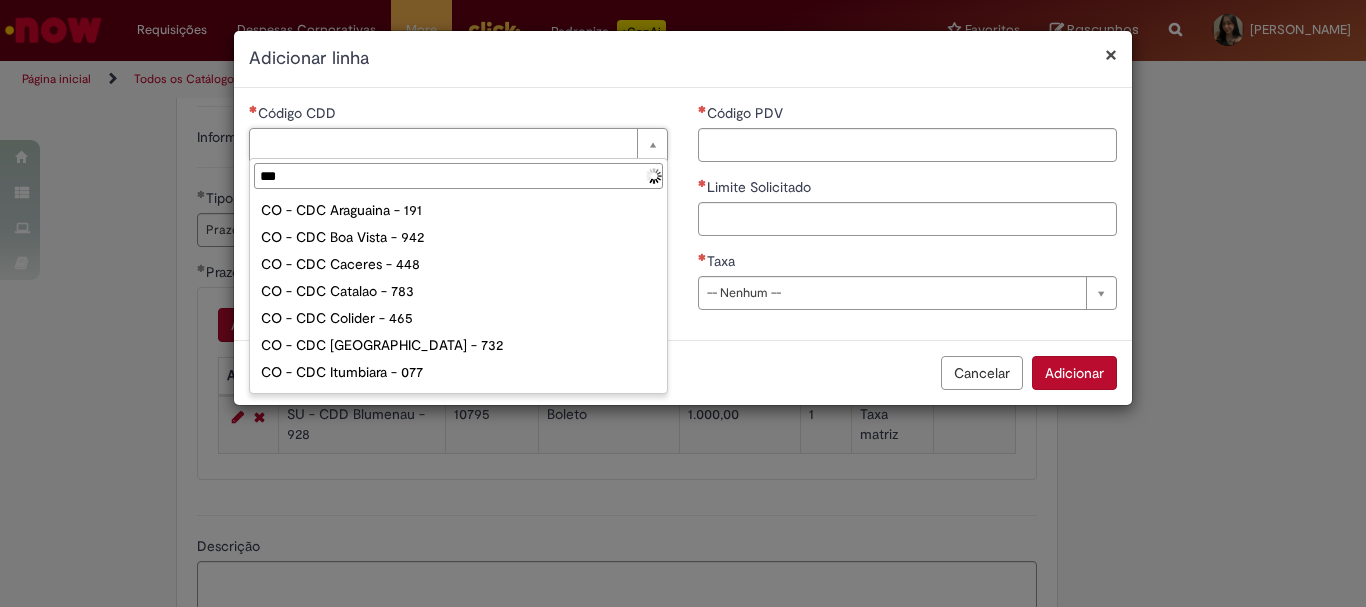 type on "**********" 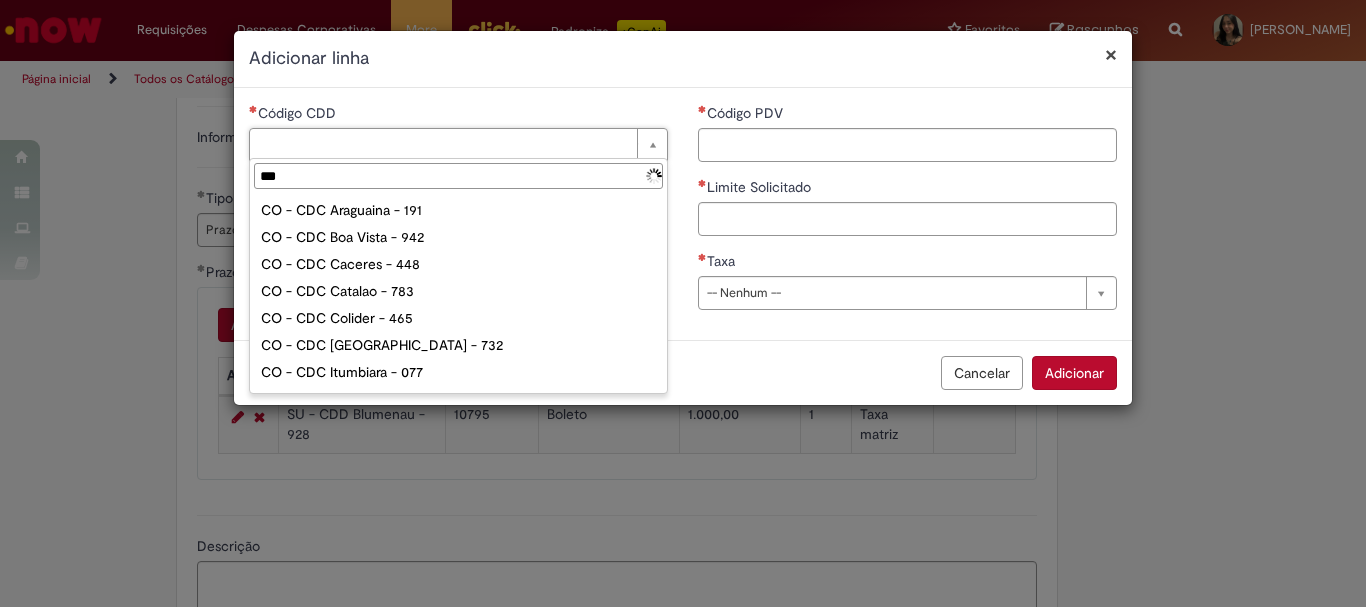 type on "**********" 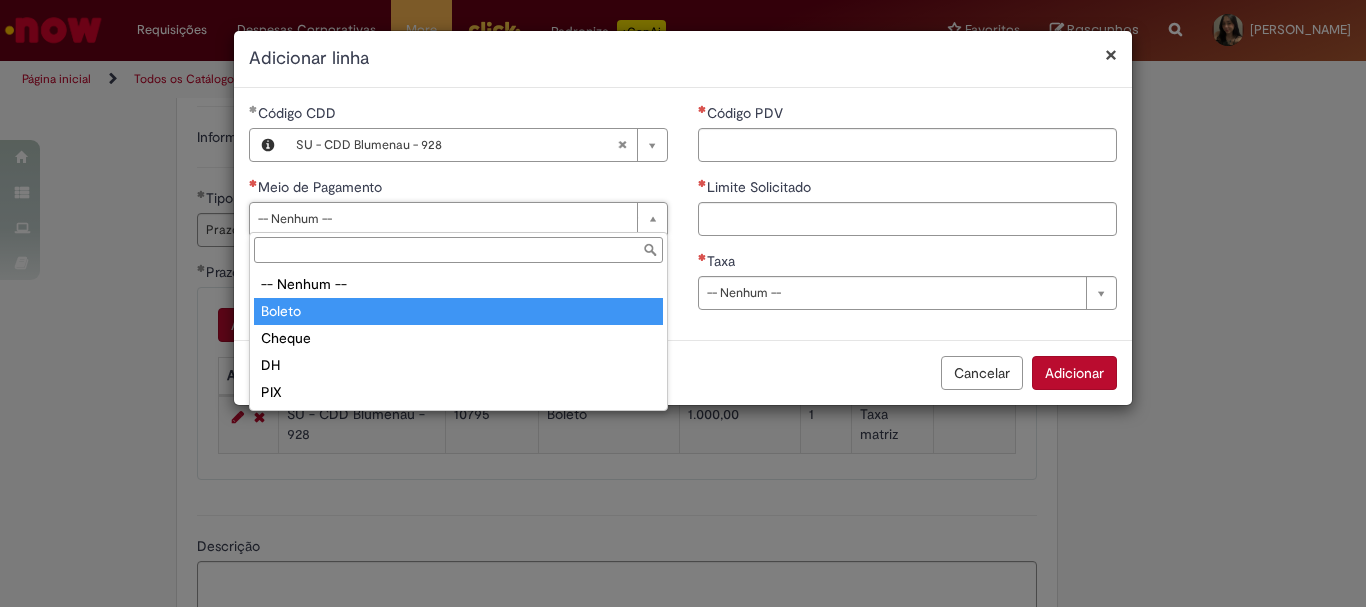 type on "******" 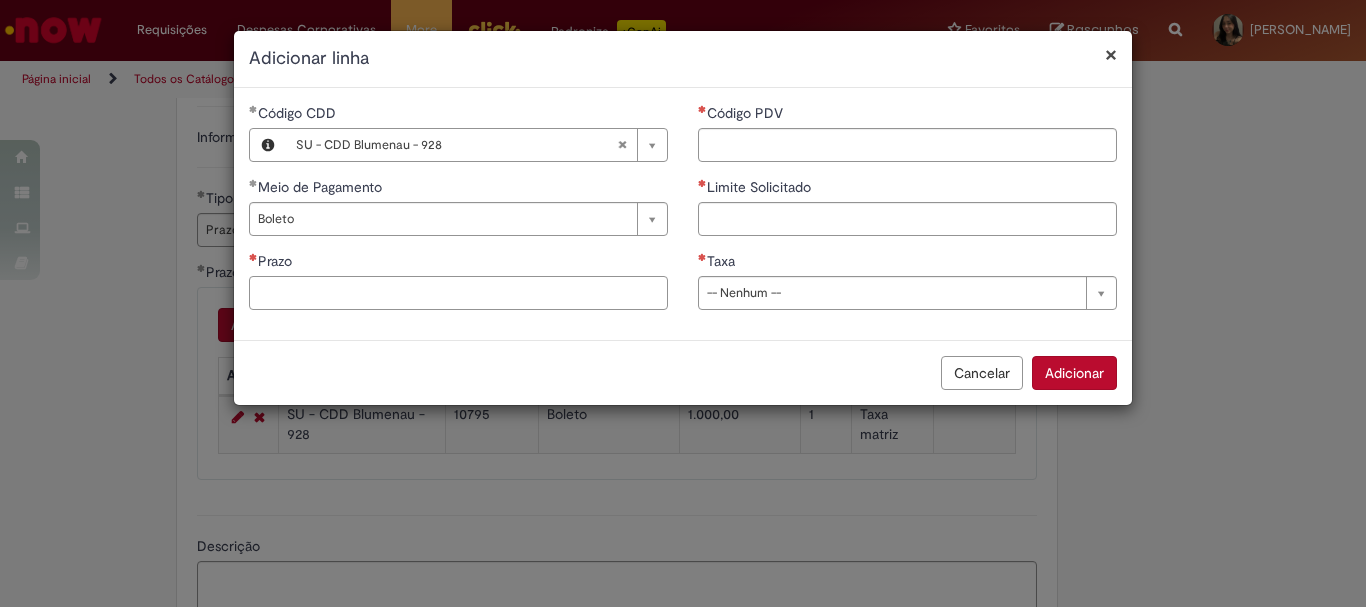 click on "Prazo" at bounding box center [458, 293] 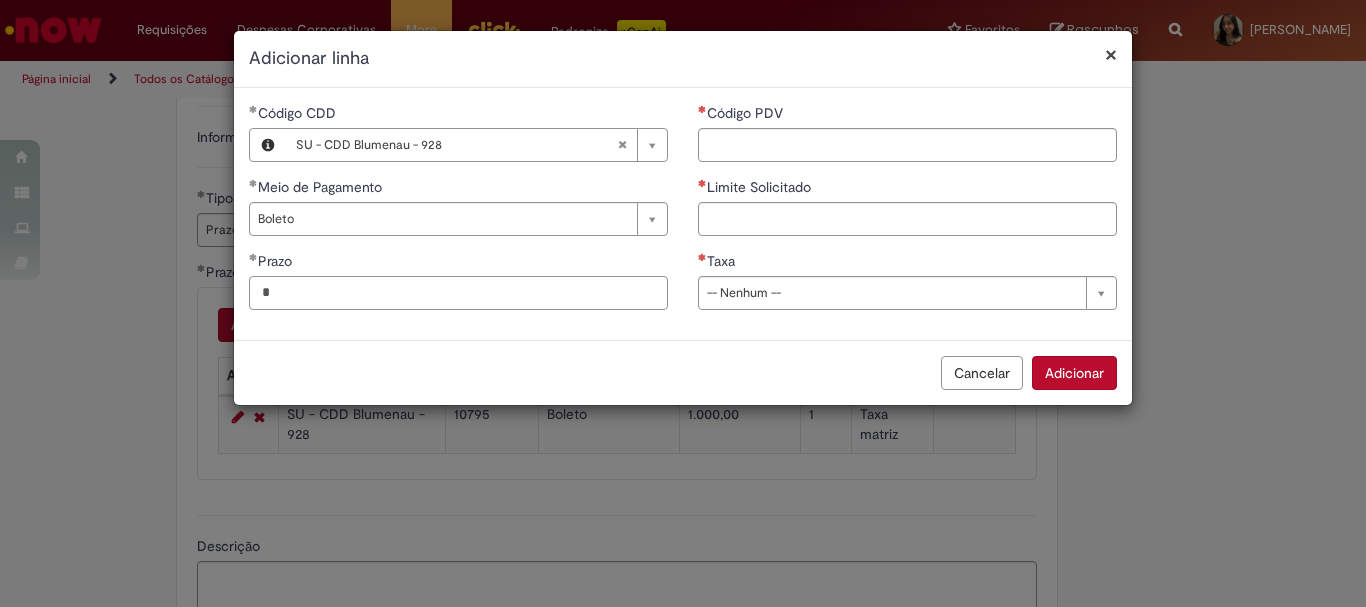 type on "*" 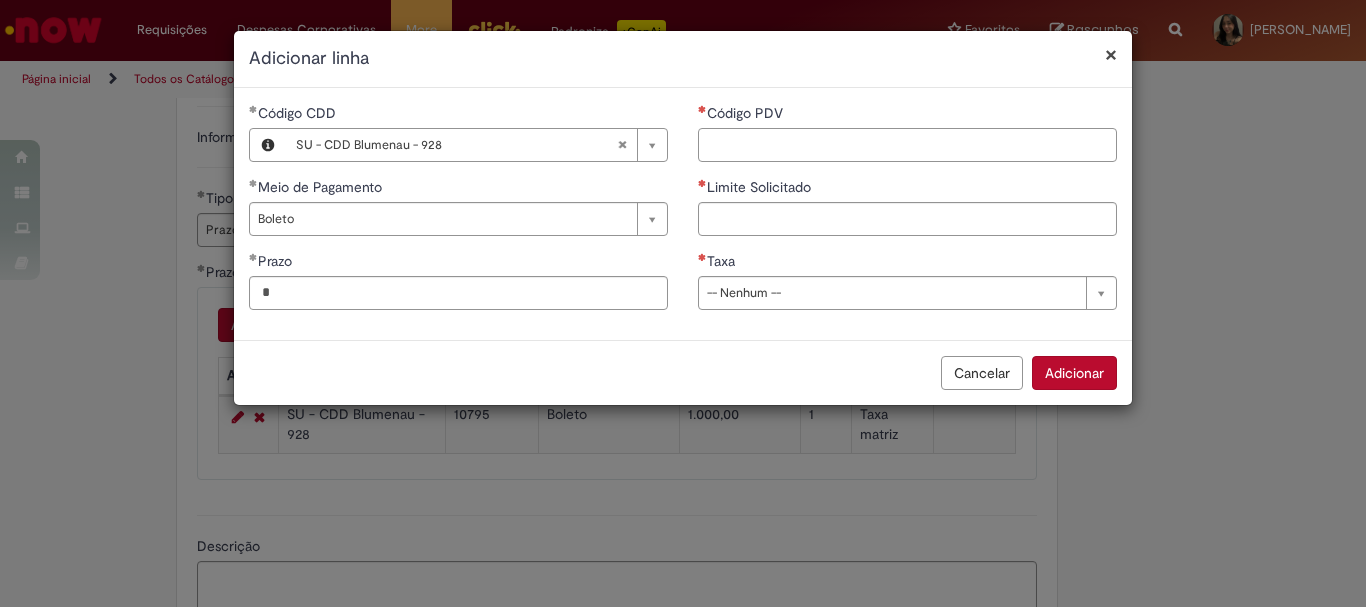 click on "Código PDV" at bounding box center [907, 145] 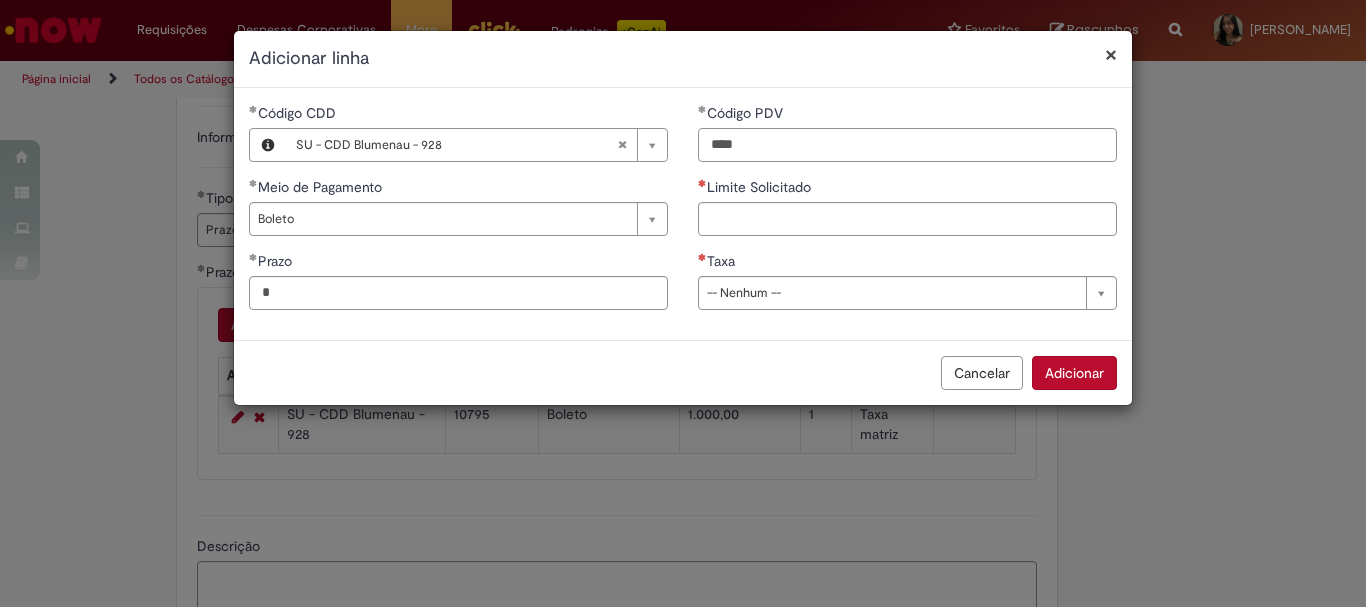 type on "****" 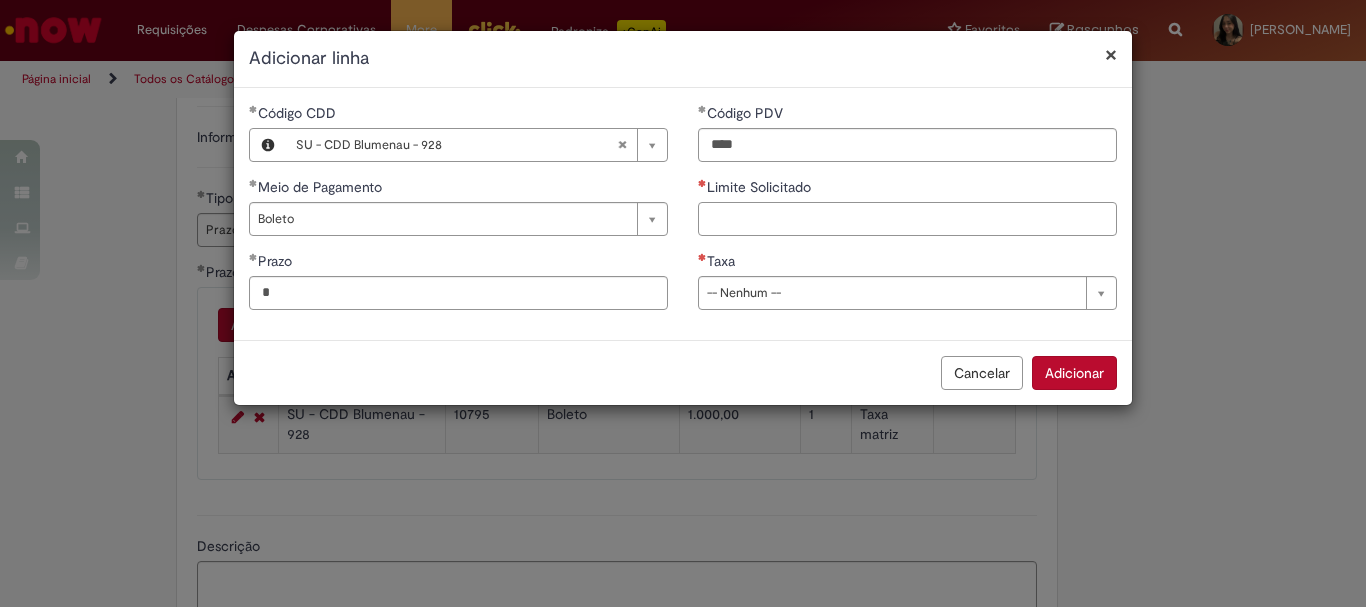 click on "Limite Solicitado" at bounding box center [907, 219] 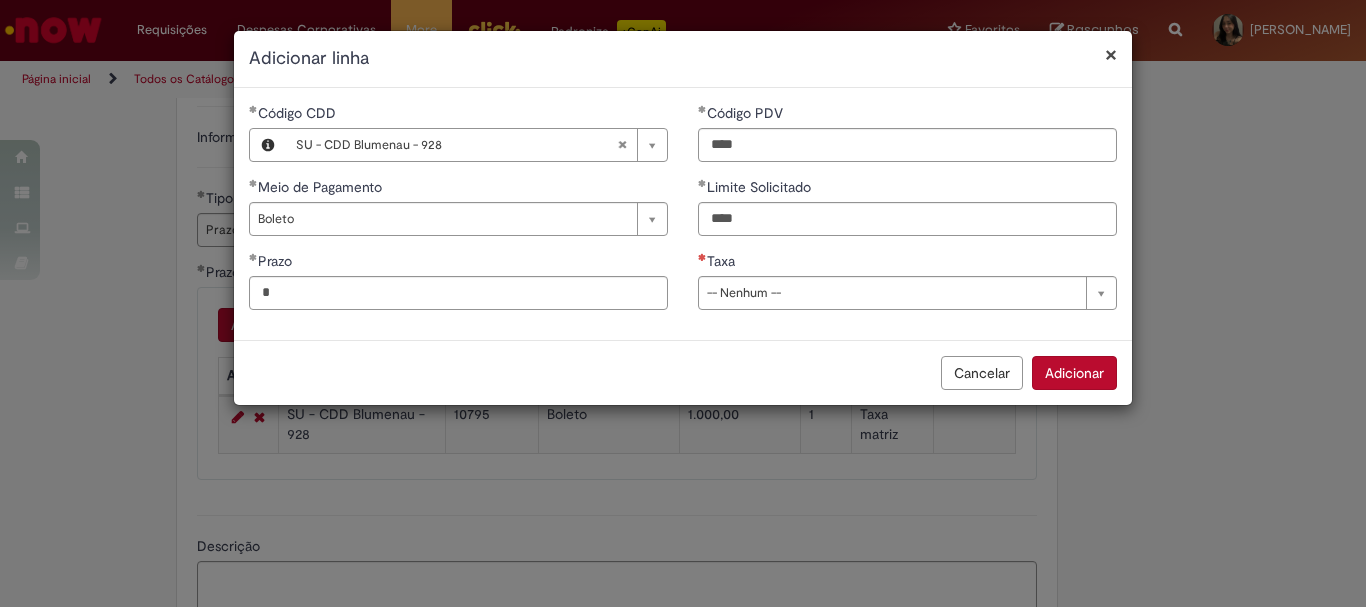 type on "********" 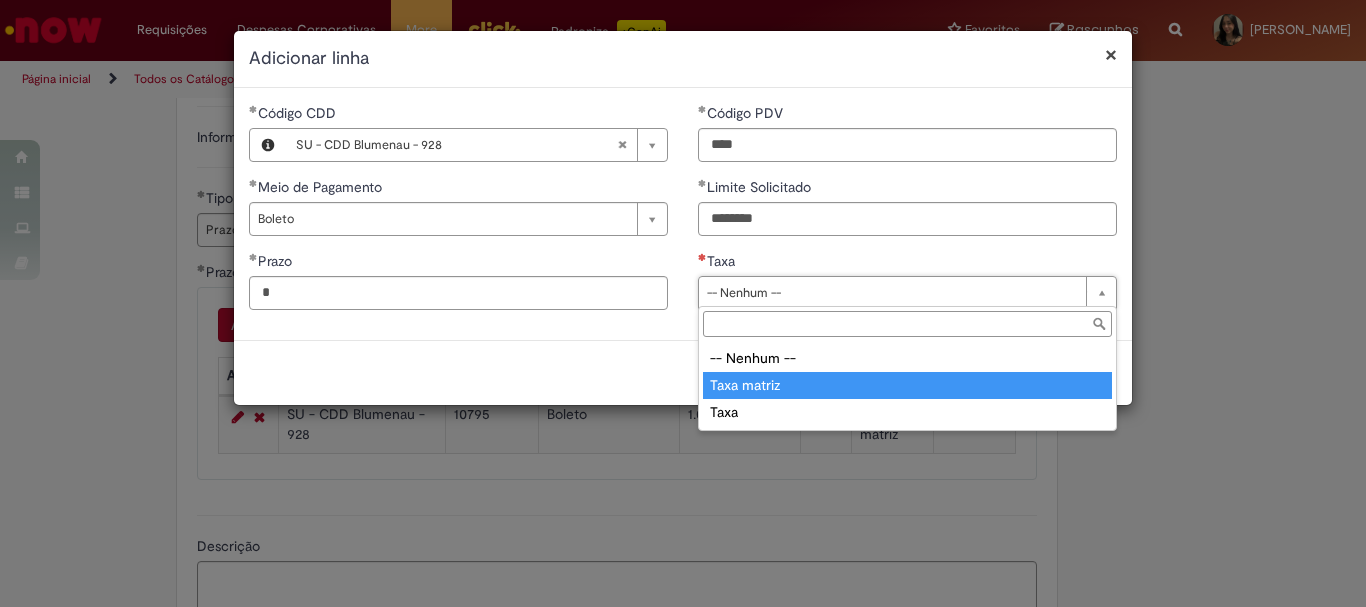 type on "**********" 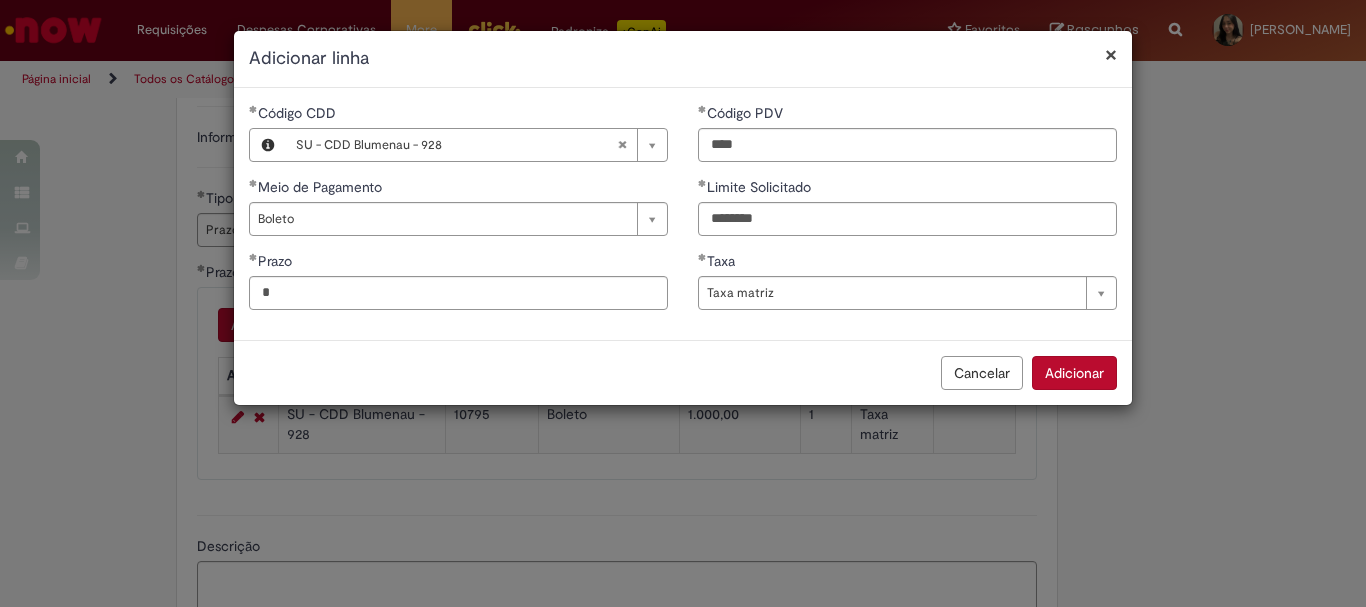 click on "Adicionar" at bounding box center [1074, 373] 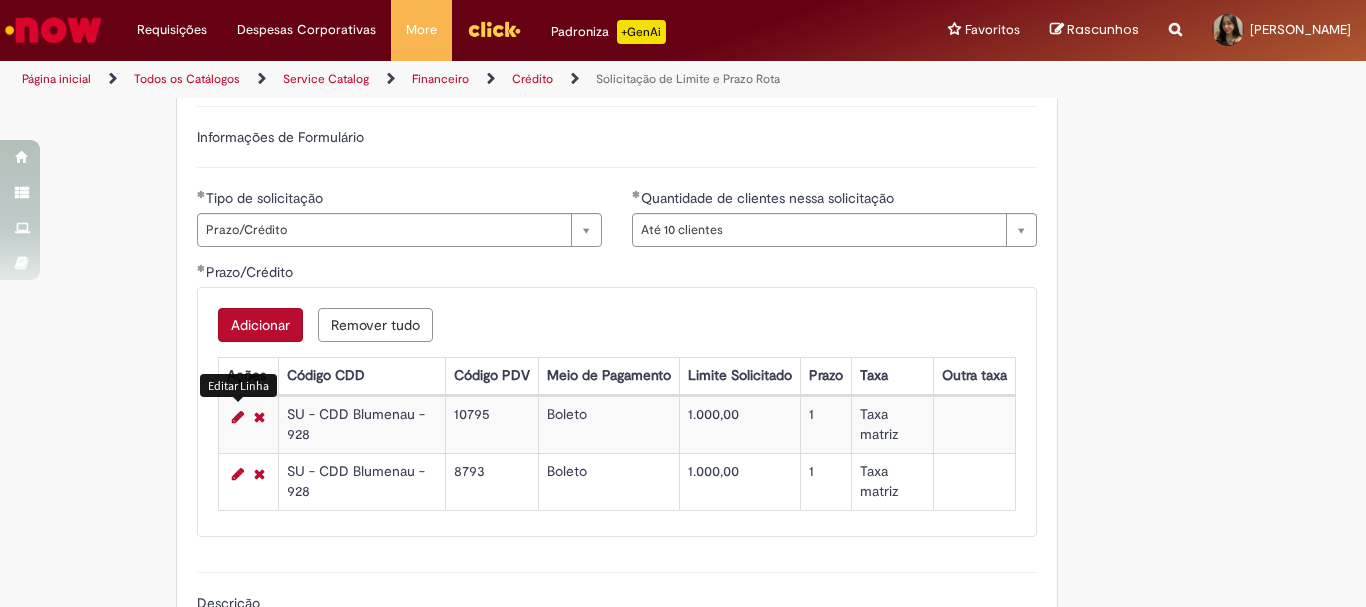 scroll, scrollTop: 1300, scrollLeft: 0, axis: vertical 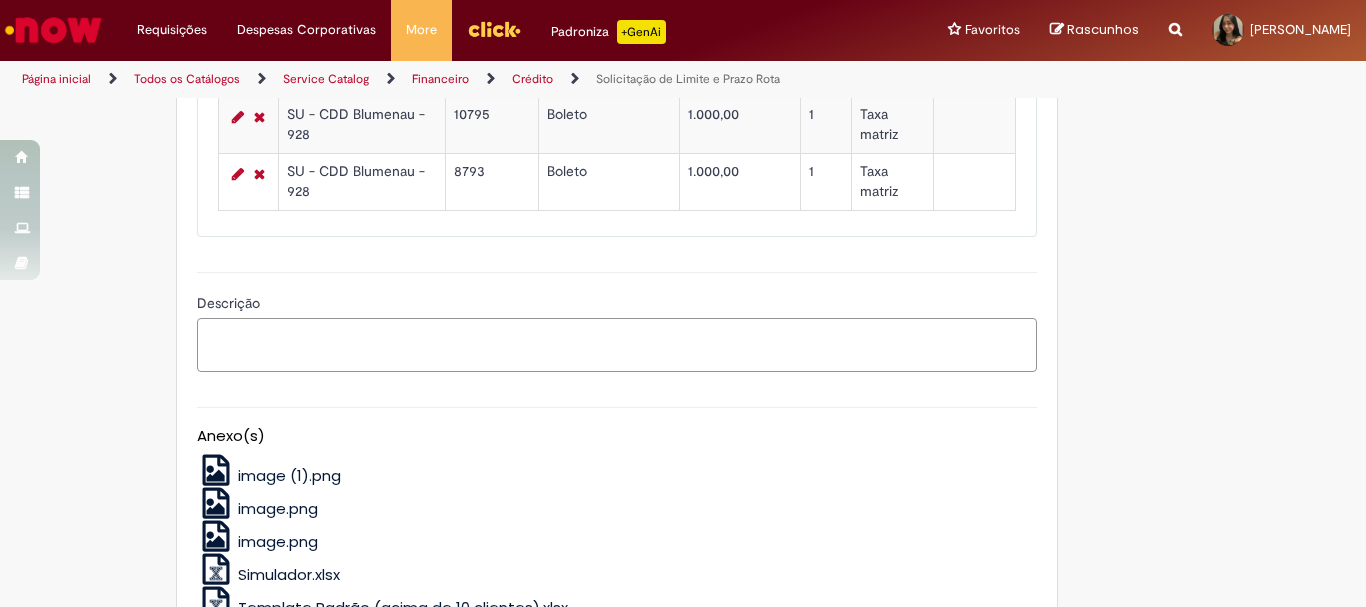 click on "Descrição" at bounding box center (617, 345) 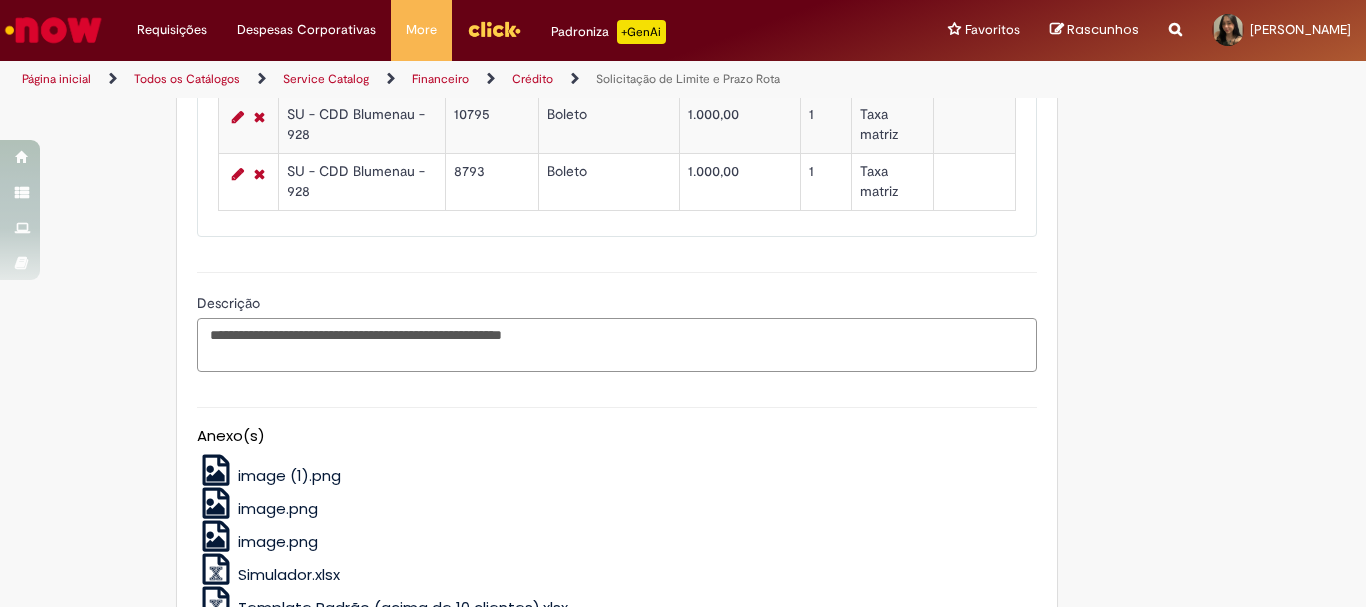 type on "**********" 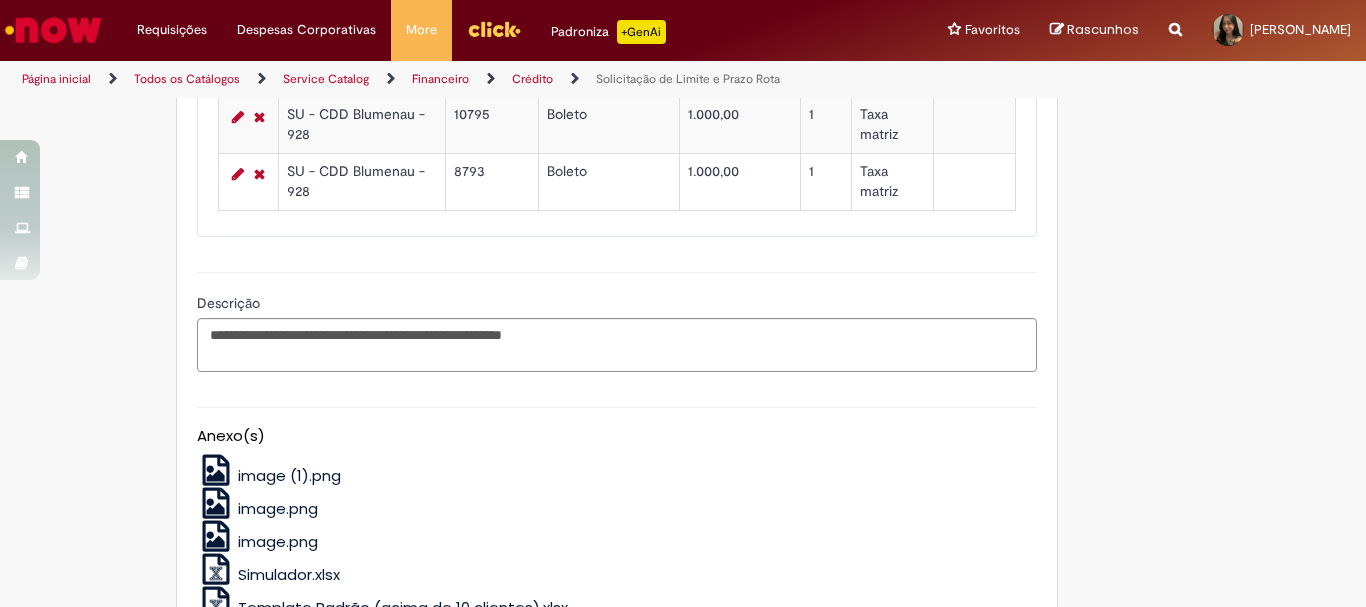 click on "**********" at bounding box center (683, -182) 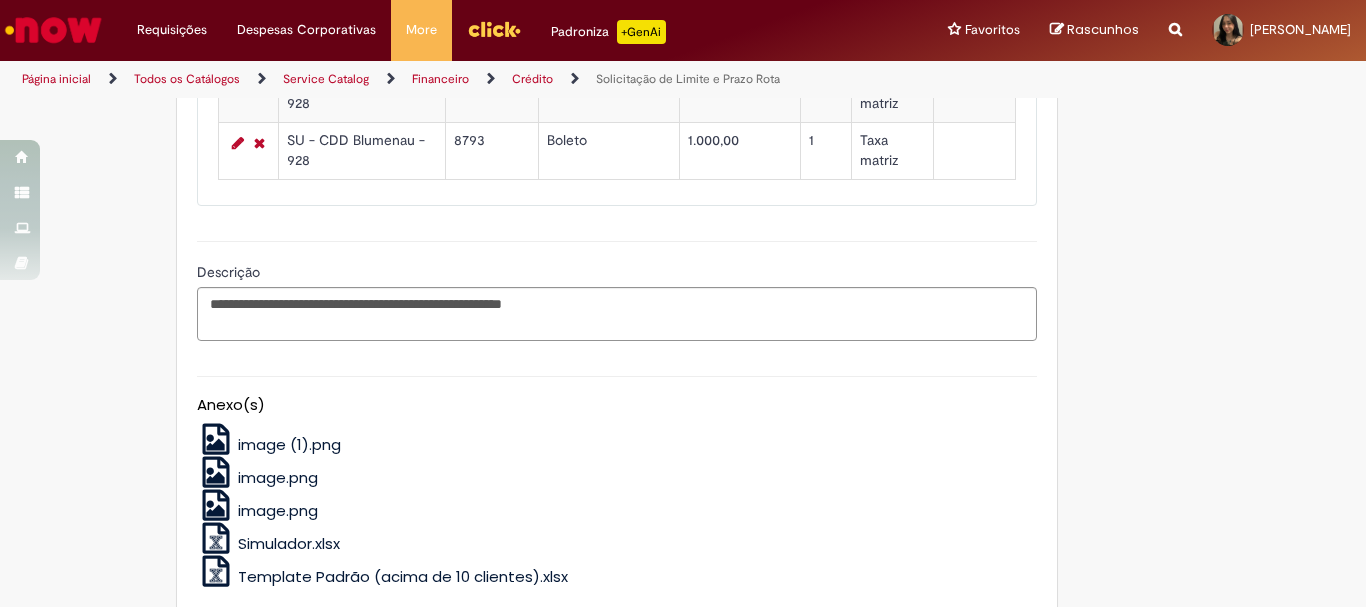 scroll, scrollTop: 1531, scrollLeft: 0, axis: vertical 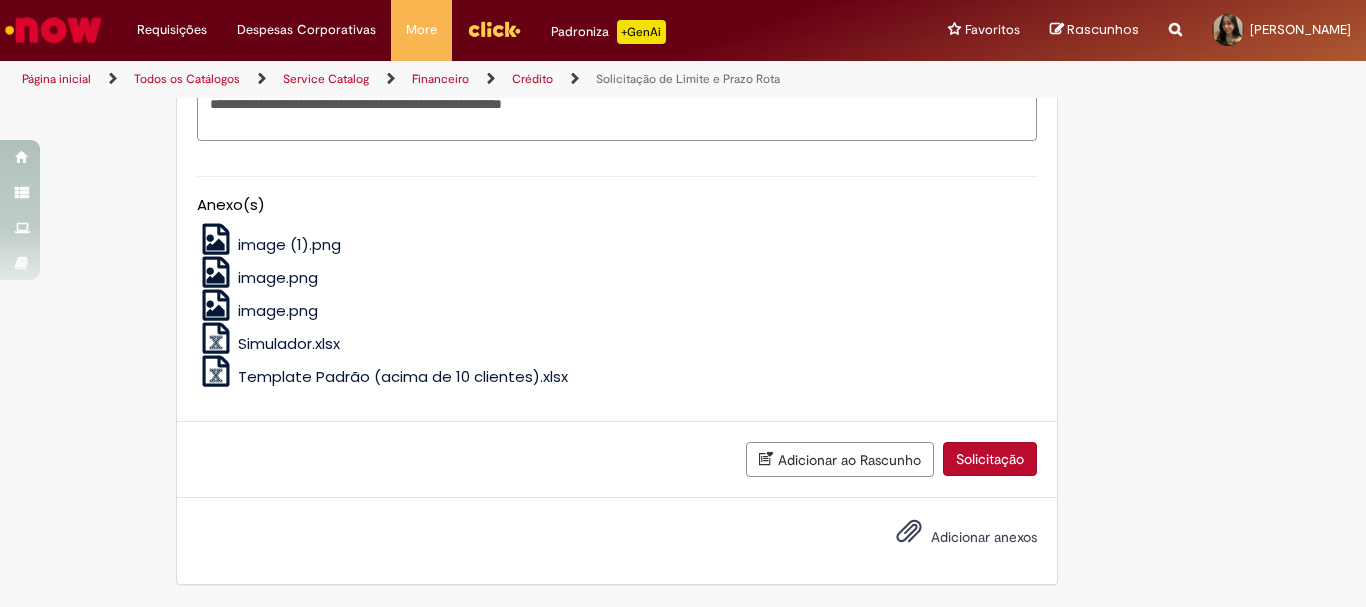 click on "Adicionar anexos" at bounding box center (984, 537) 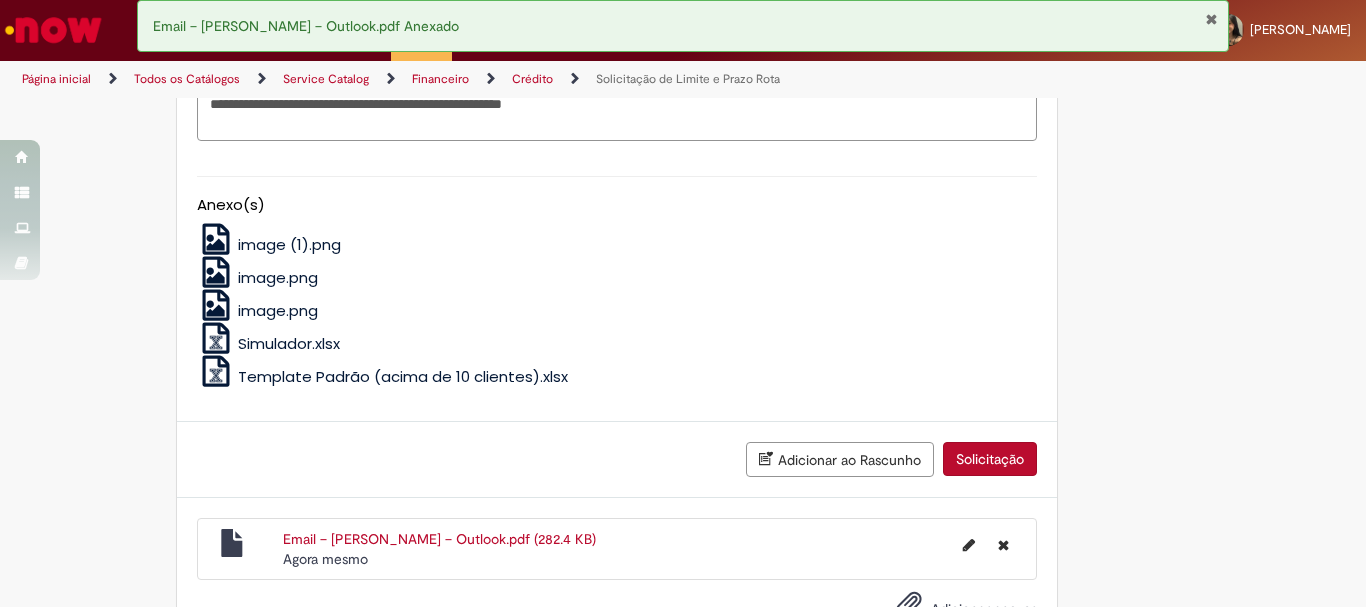 click on "Solicitação" at bounding box center (990, 459) 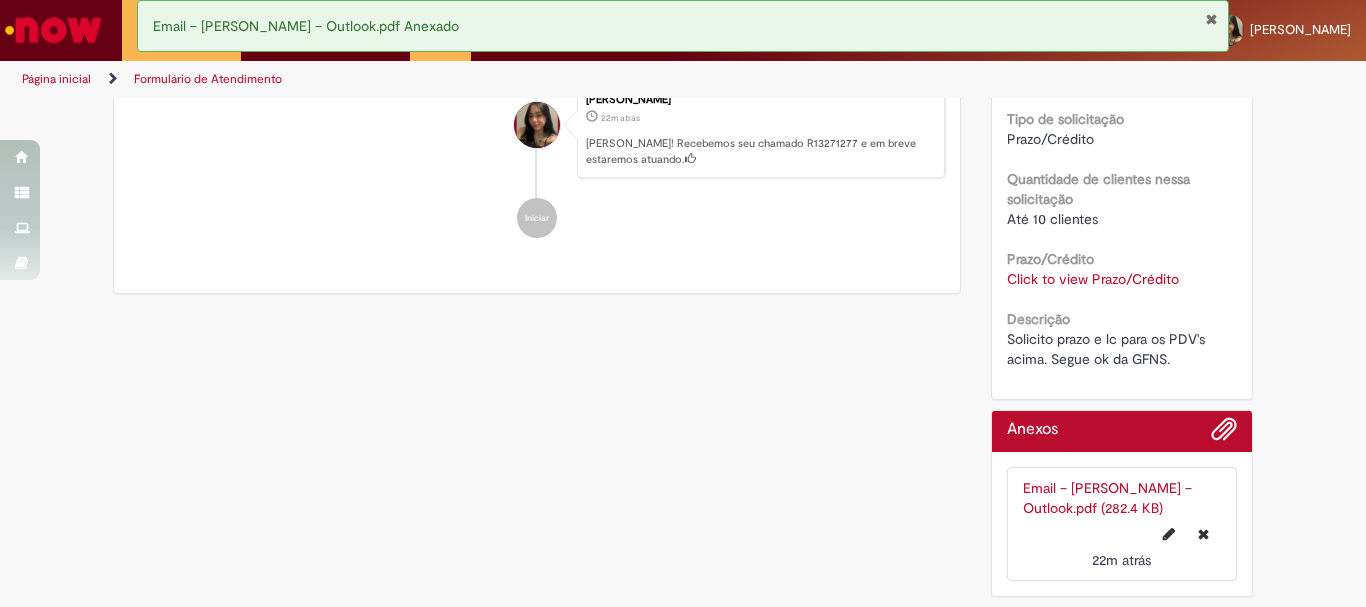 scroll, scrollTop: 0, scrollLeft: 0, axis: both 